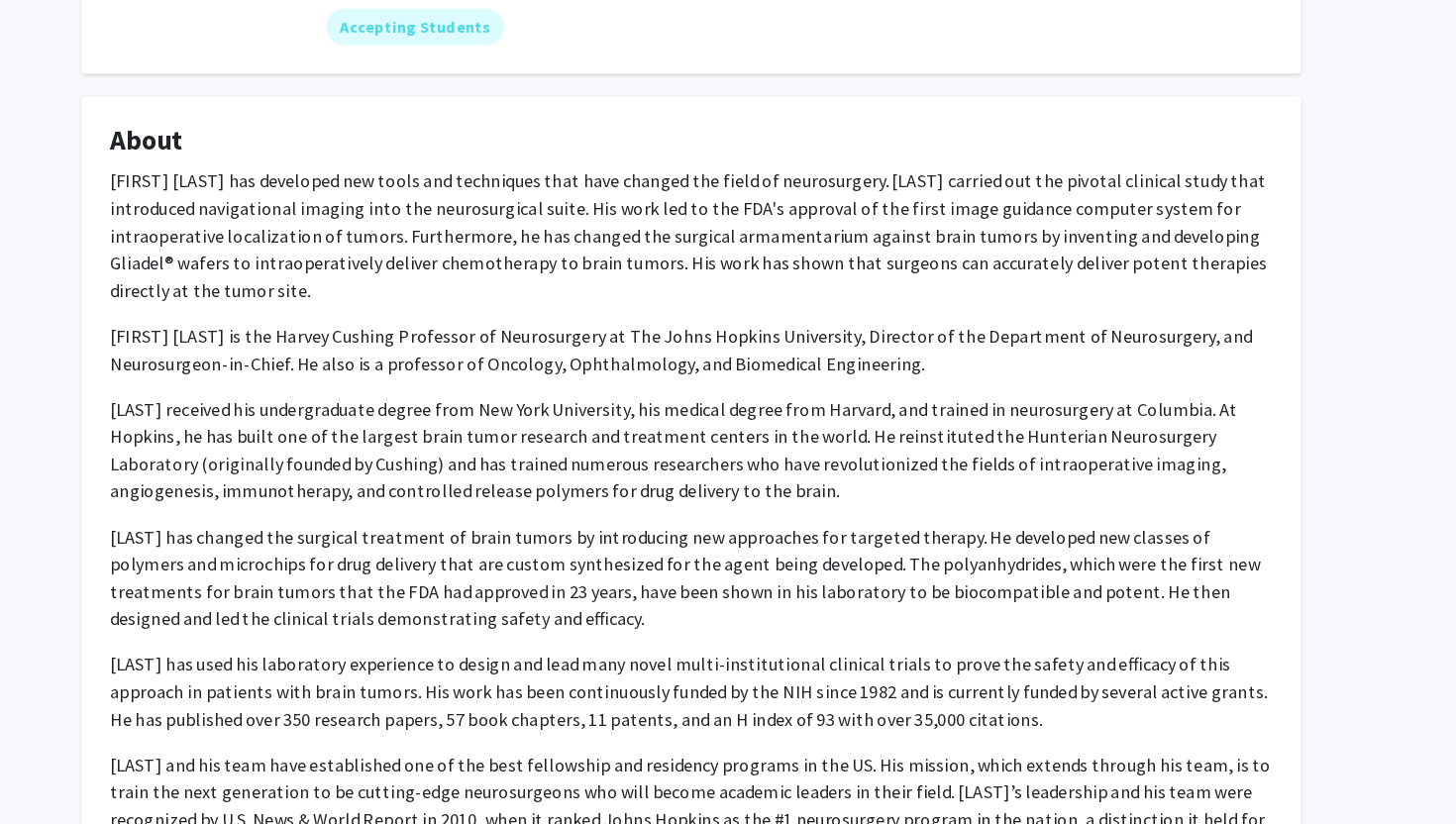 scroll, scrollTop: 0, scrollLeft: 0, axis: both 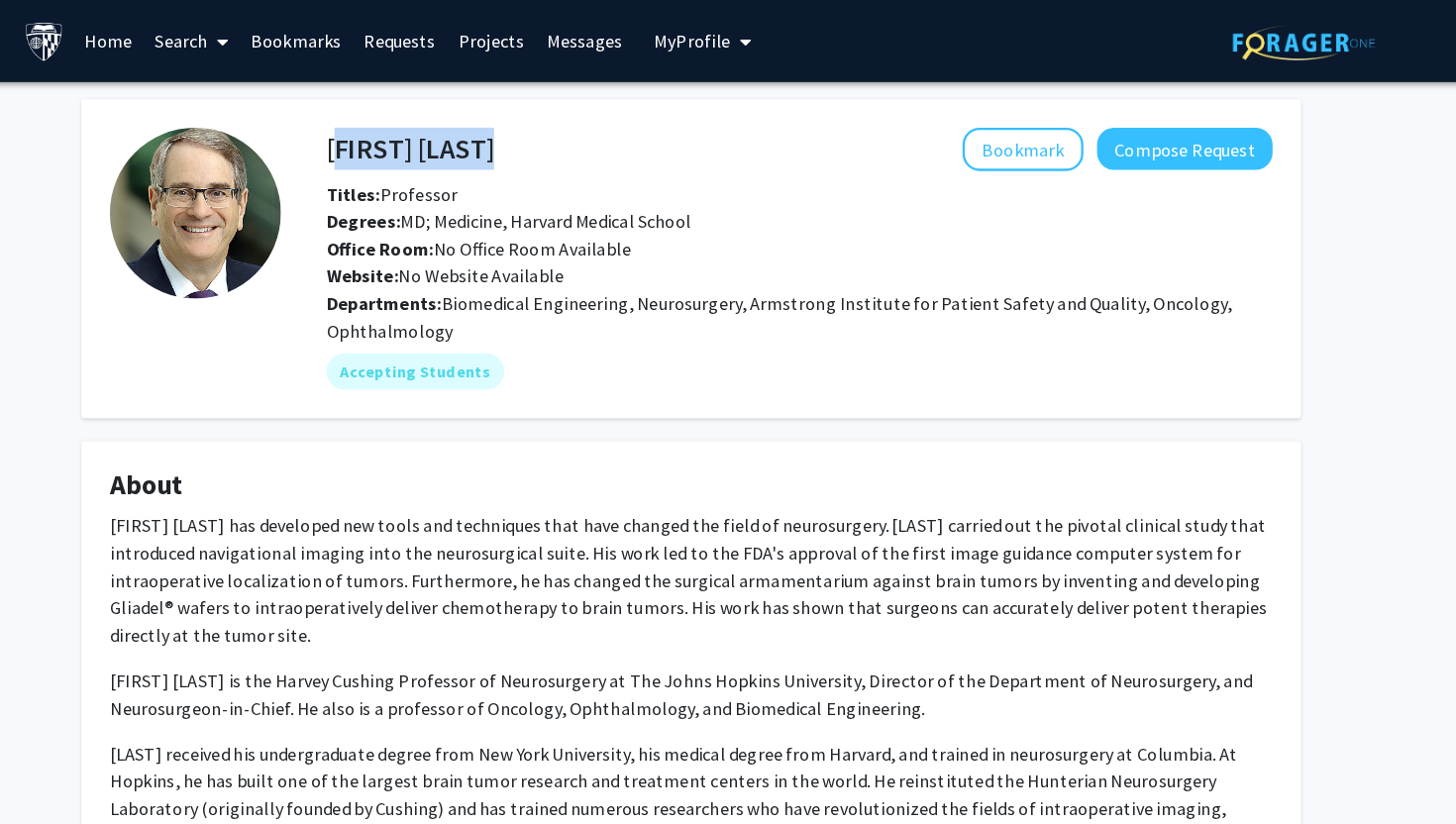 click on "Bookmarks" at bounding box center (384, 36) 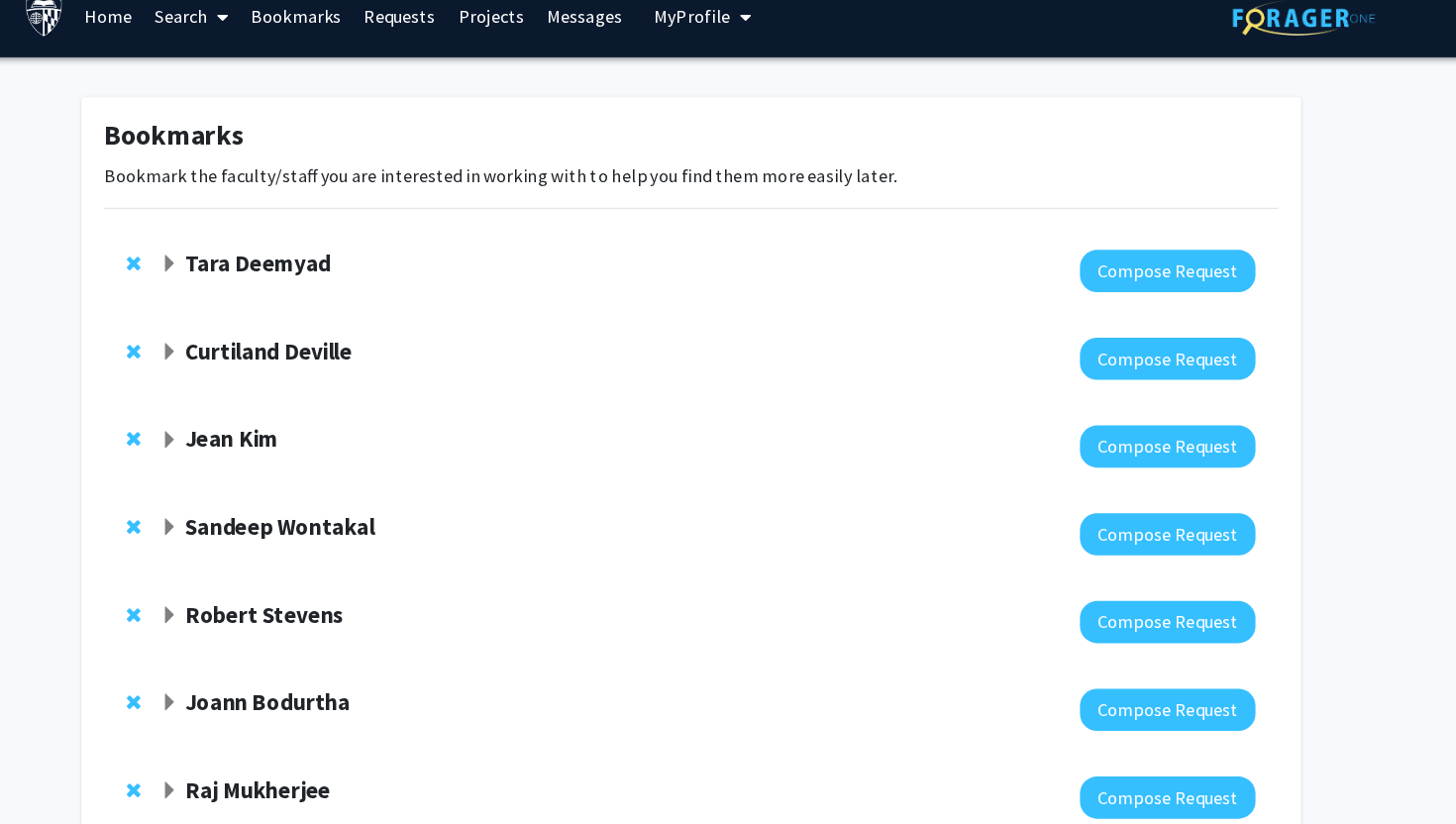 click 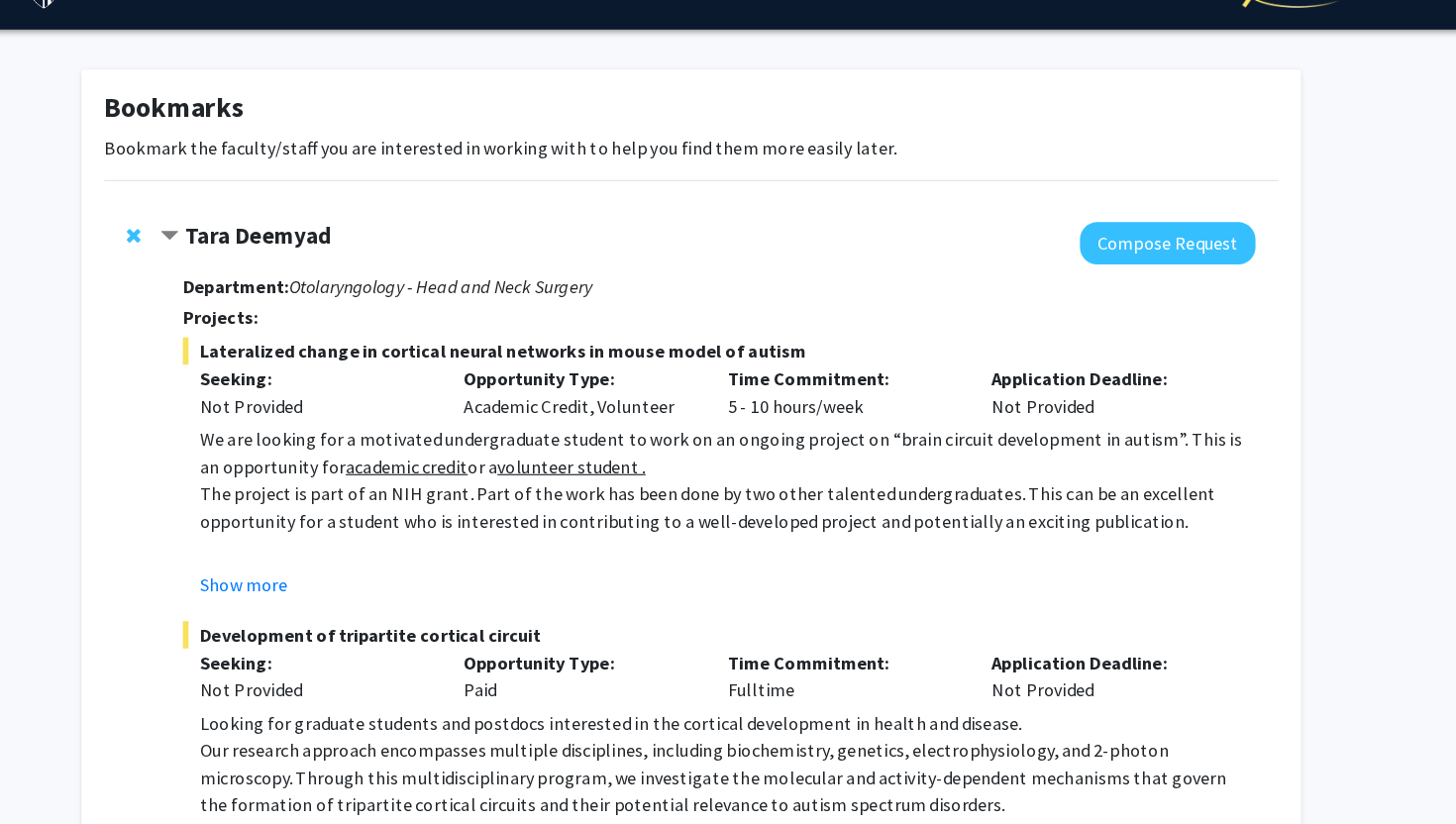 click 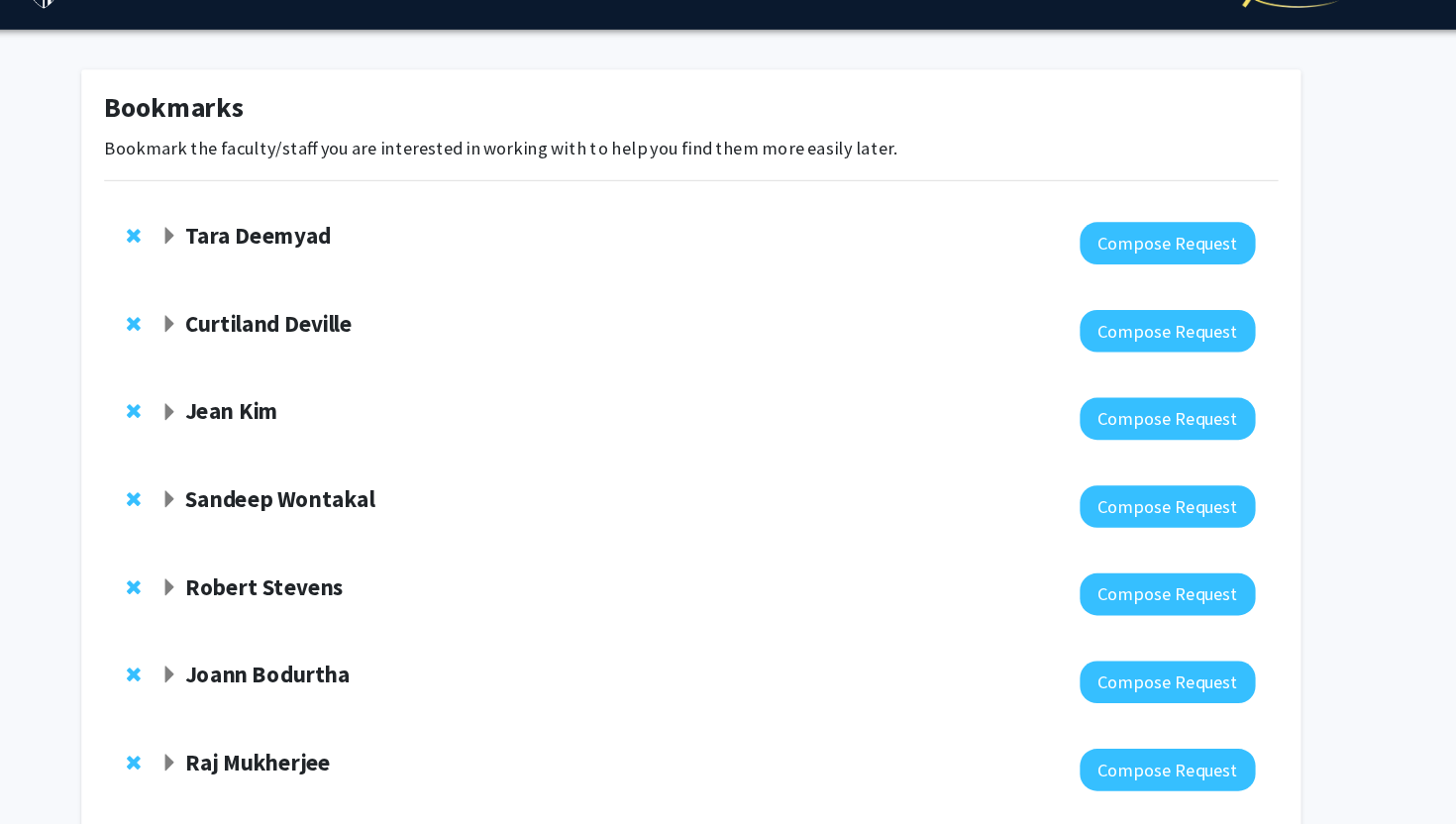 click 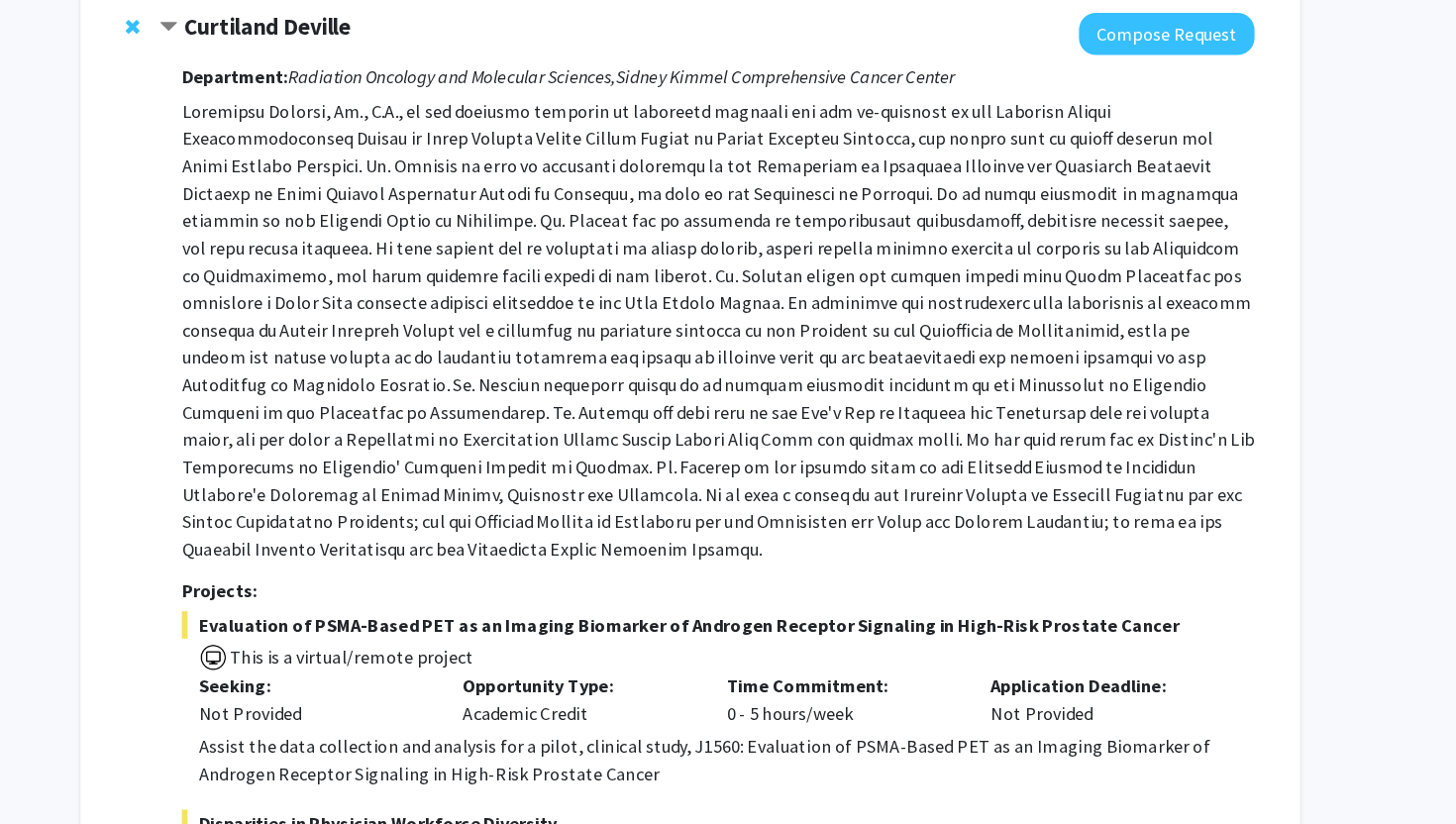 scroll, scrollTop: 289, scrollLeft: 0, axis: vertical 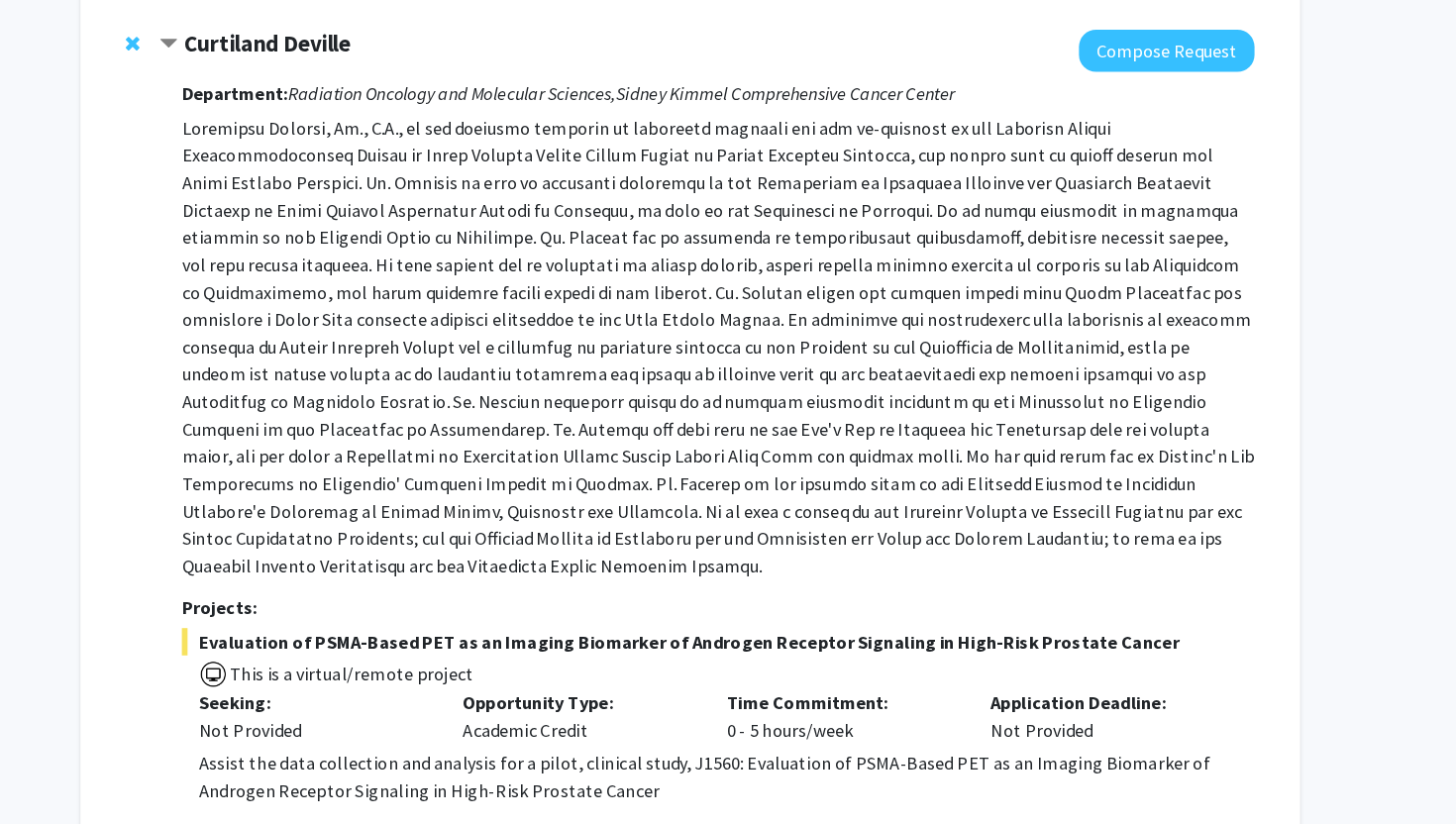 click on "Curtiland Deville" 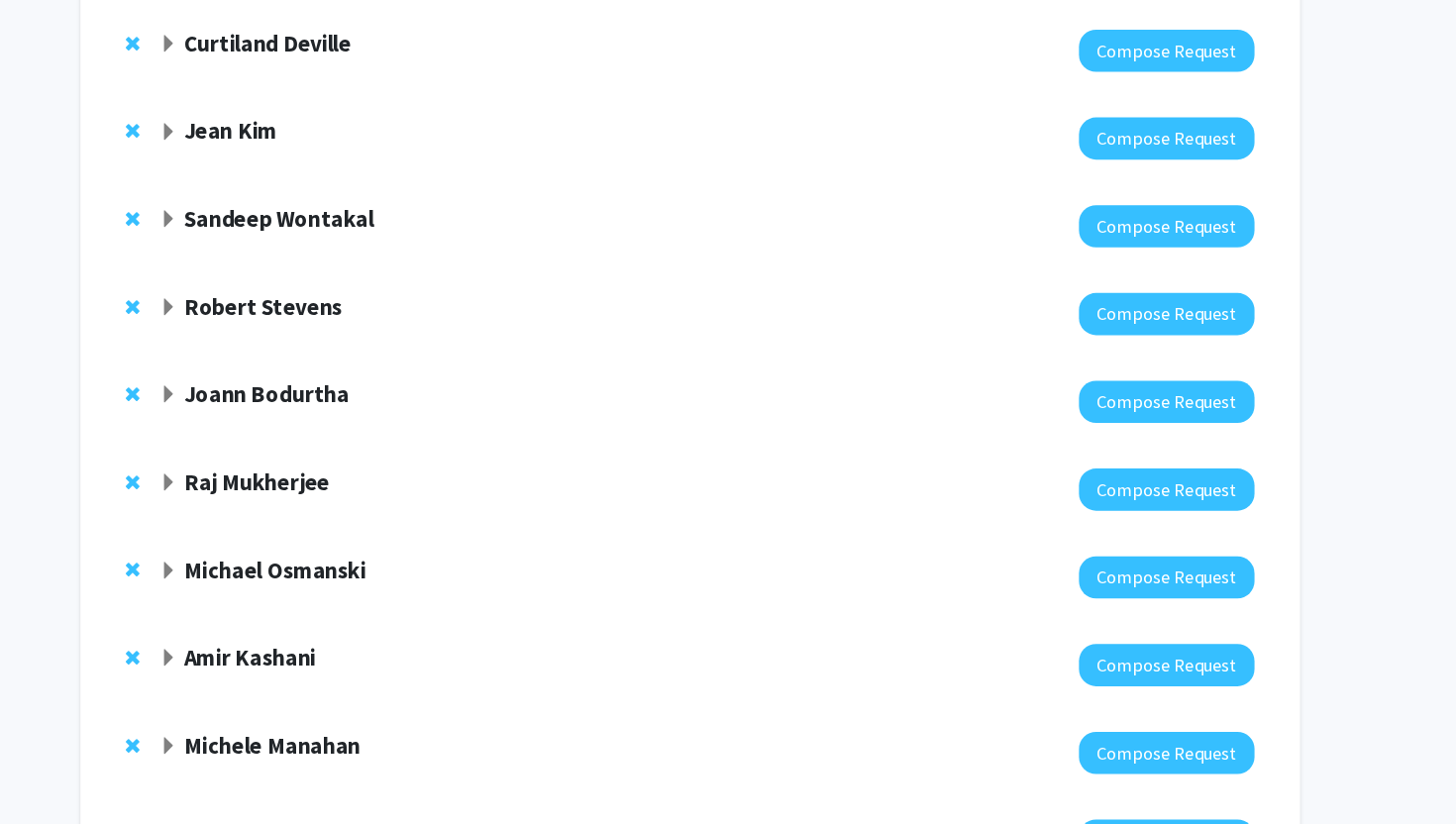 click 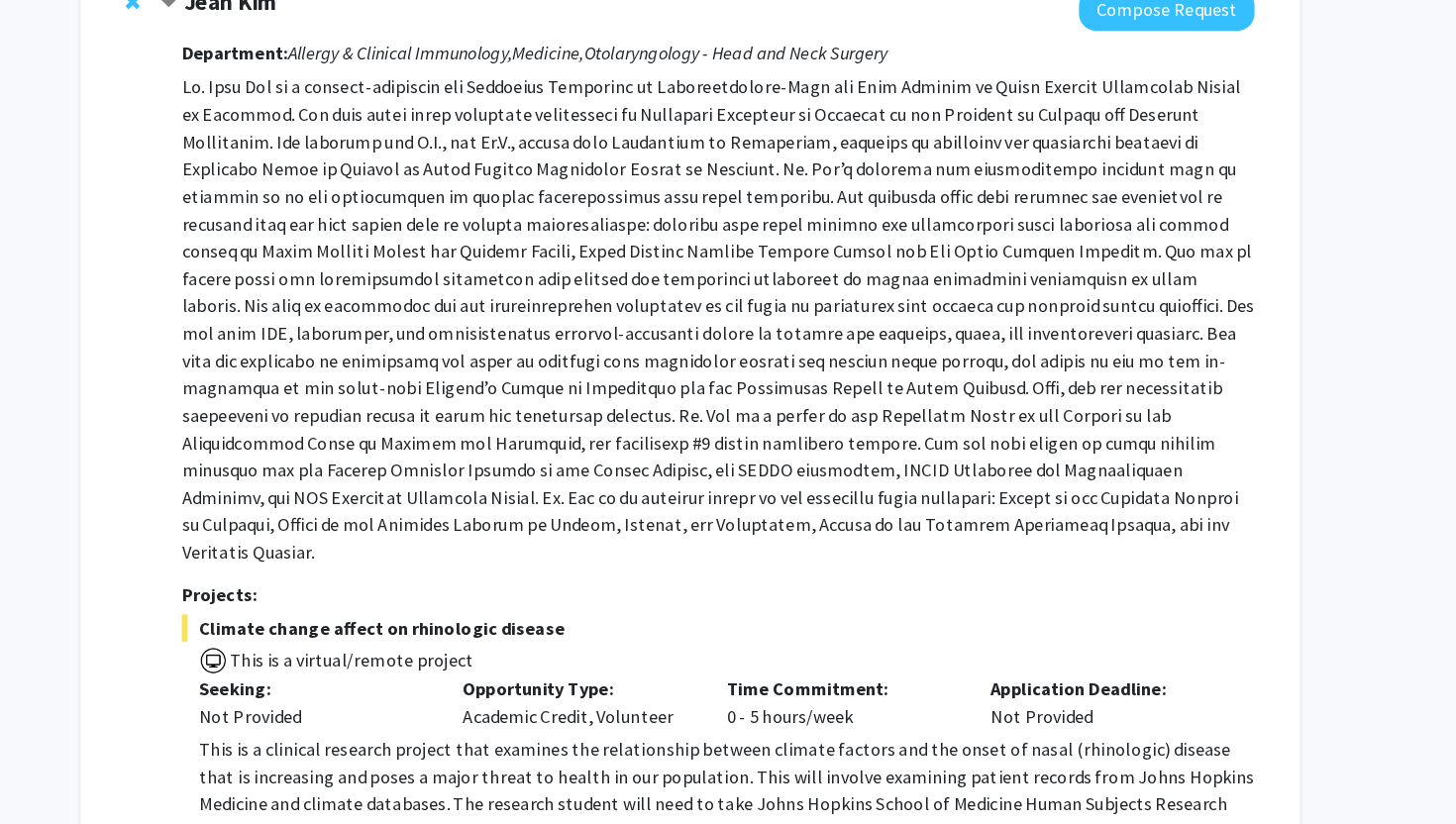 scroll, scrollTop: 300, scrollLeft: 0, axis: vertical 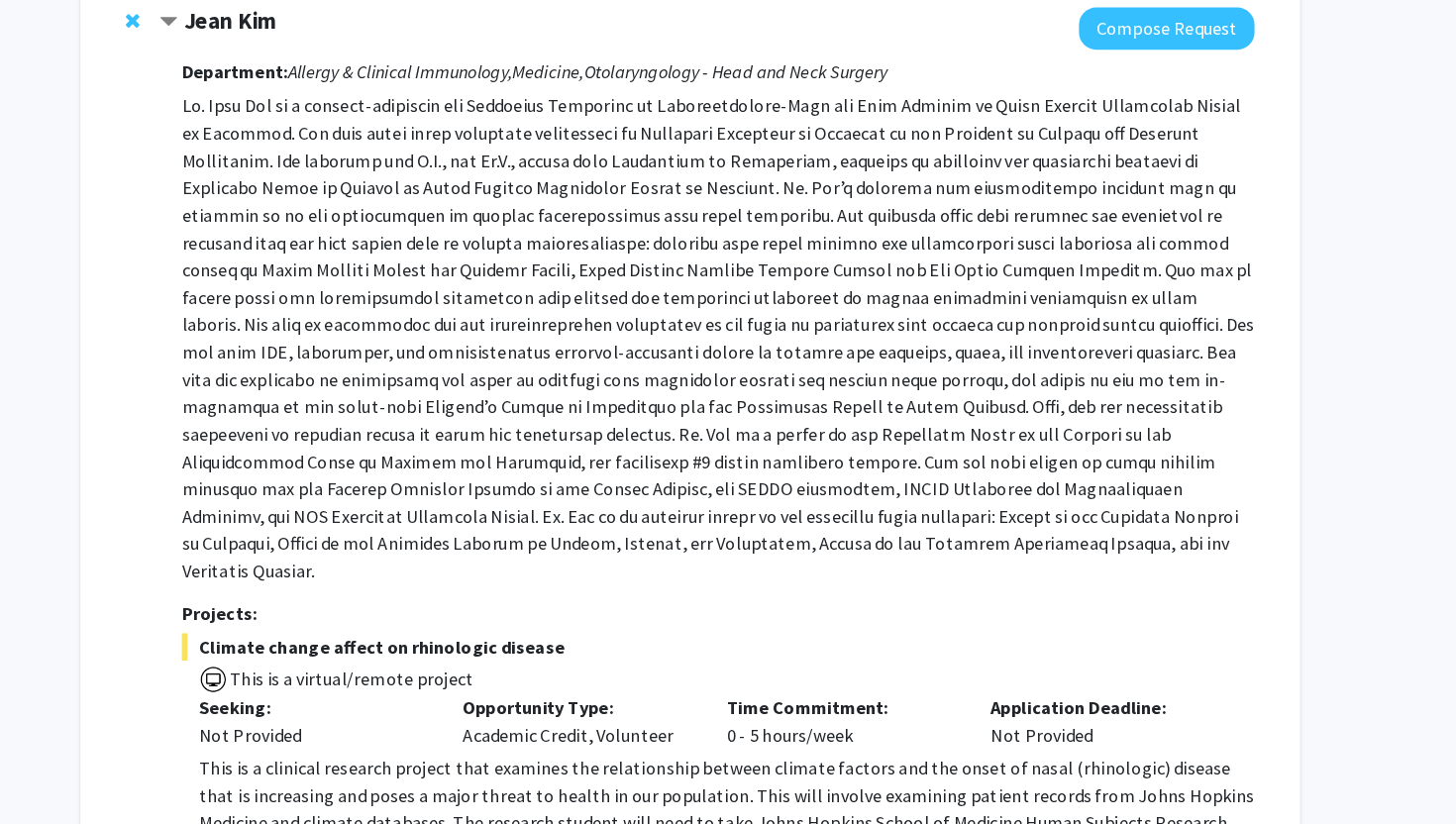 click 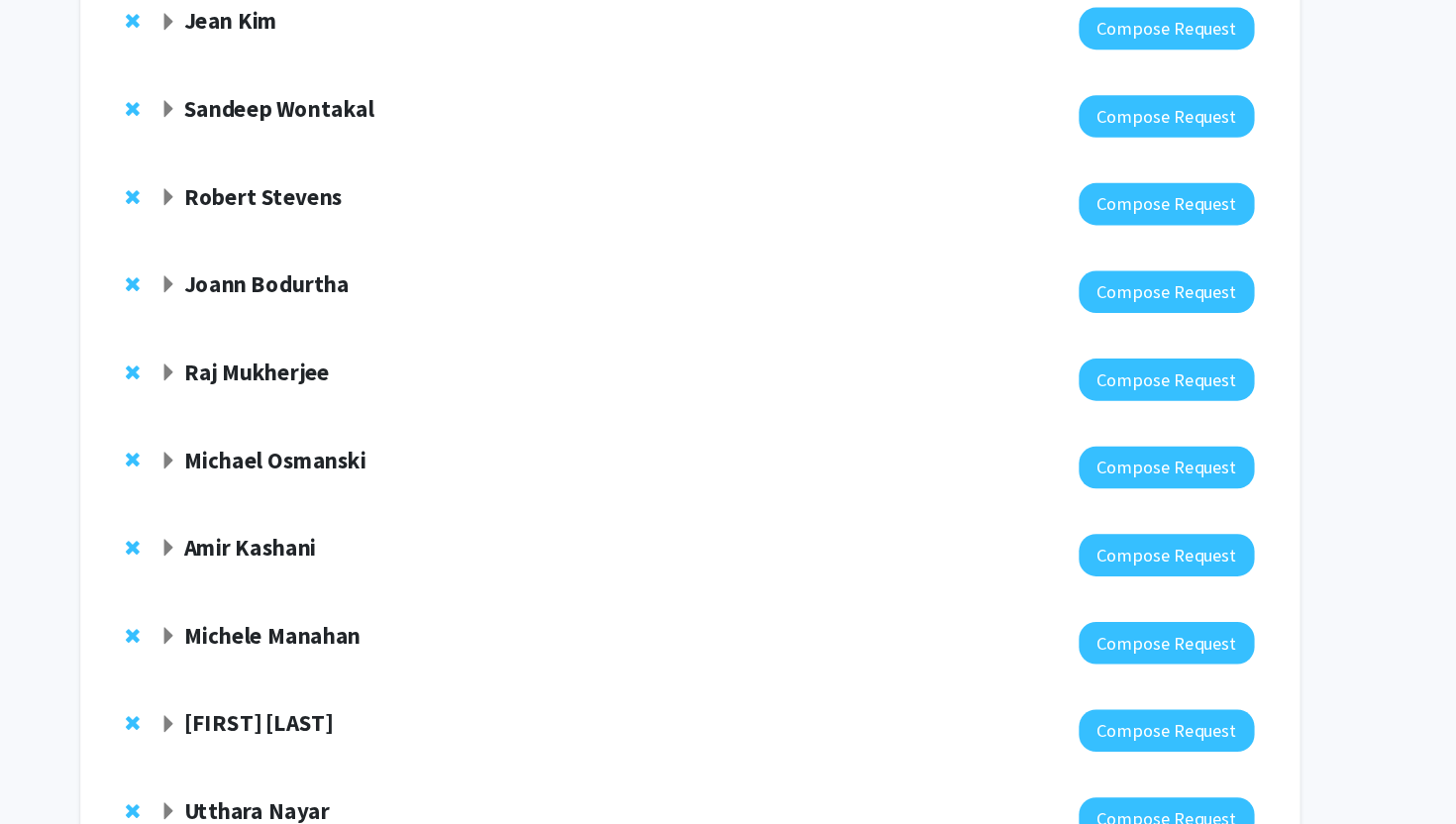 click 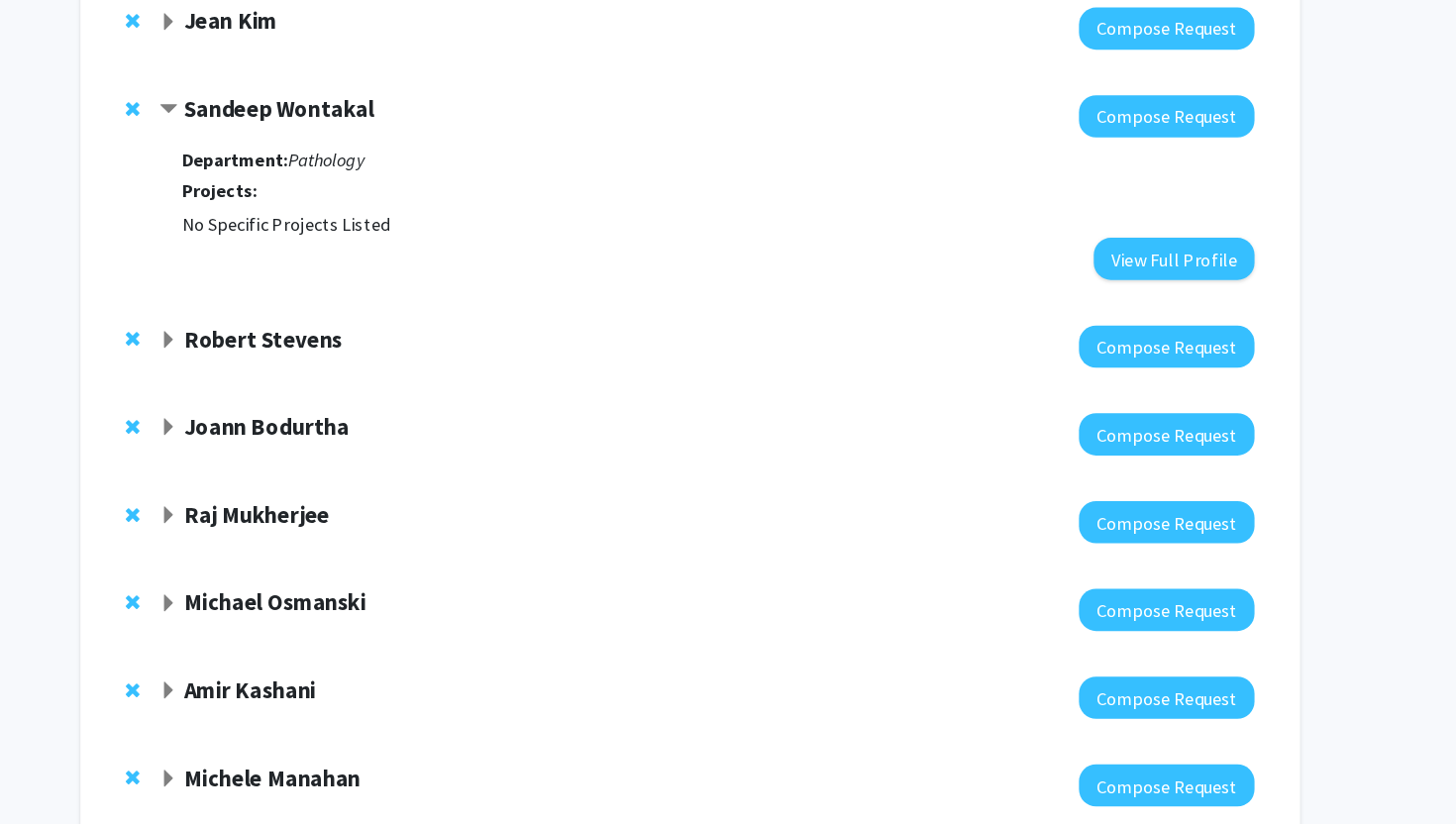 click 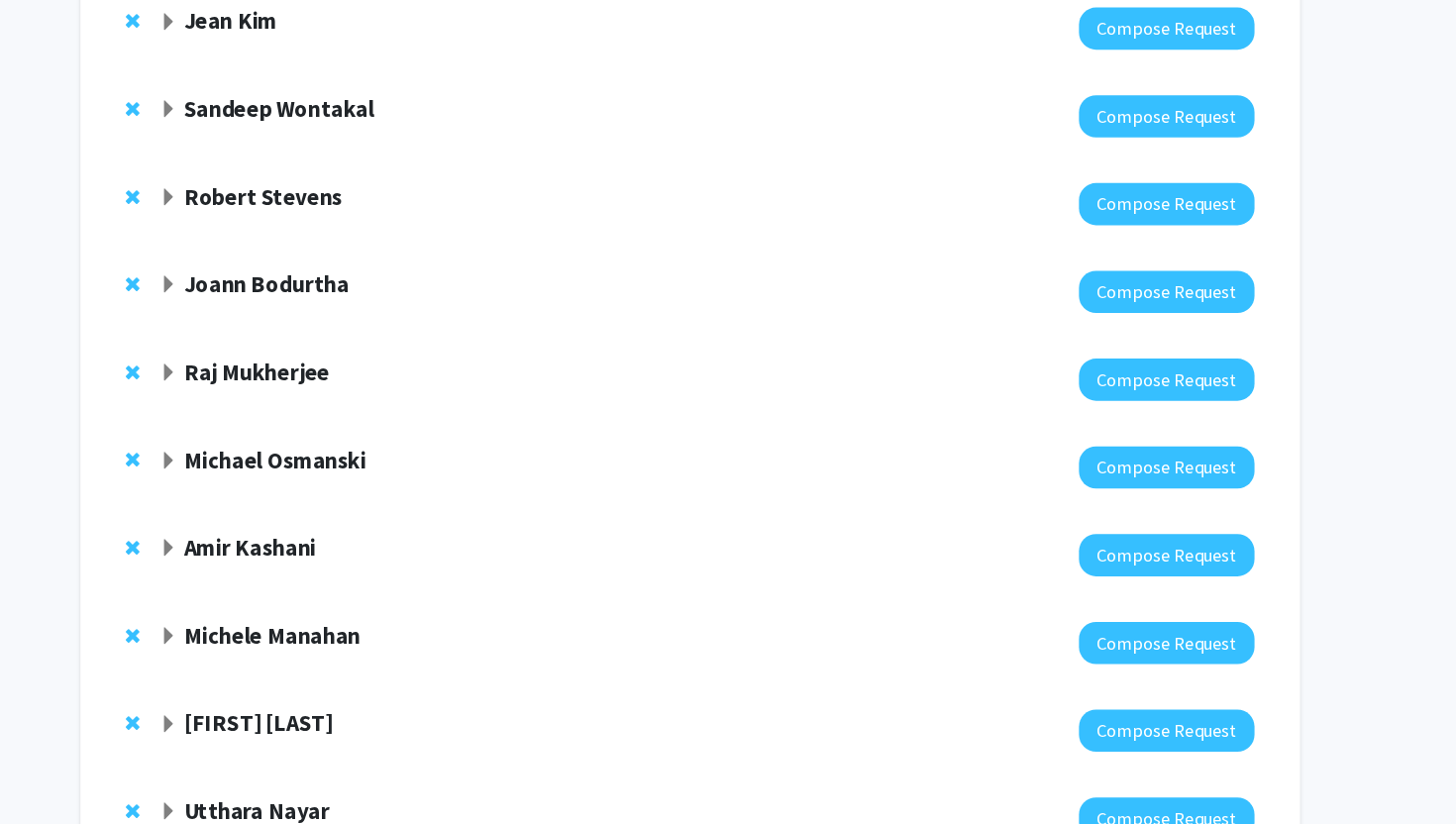 click 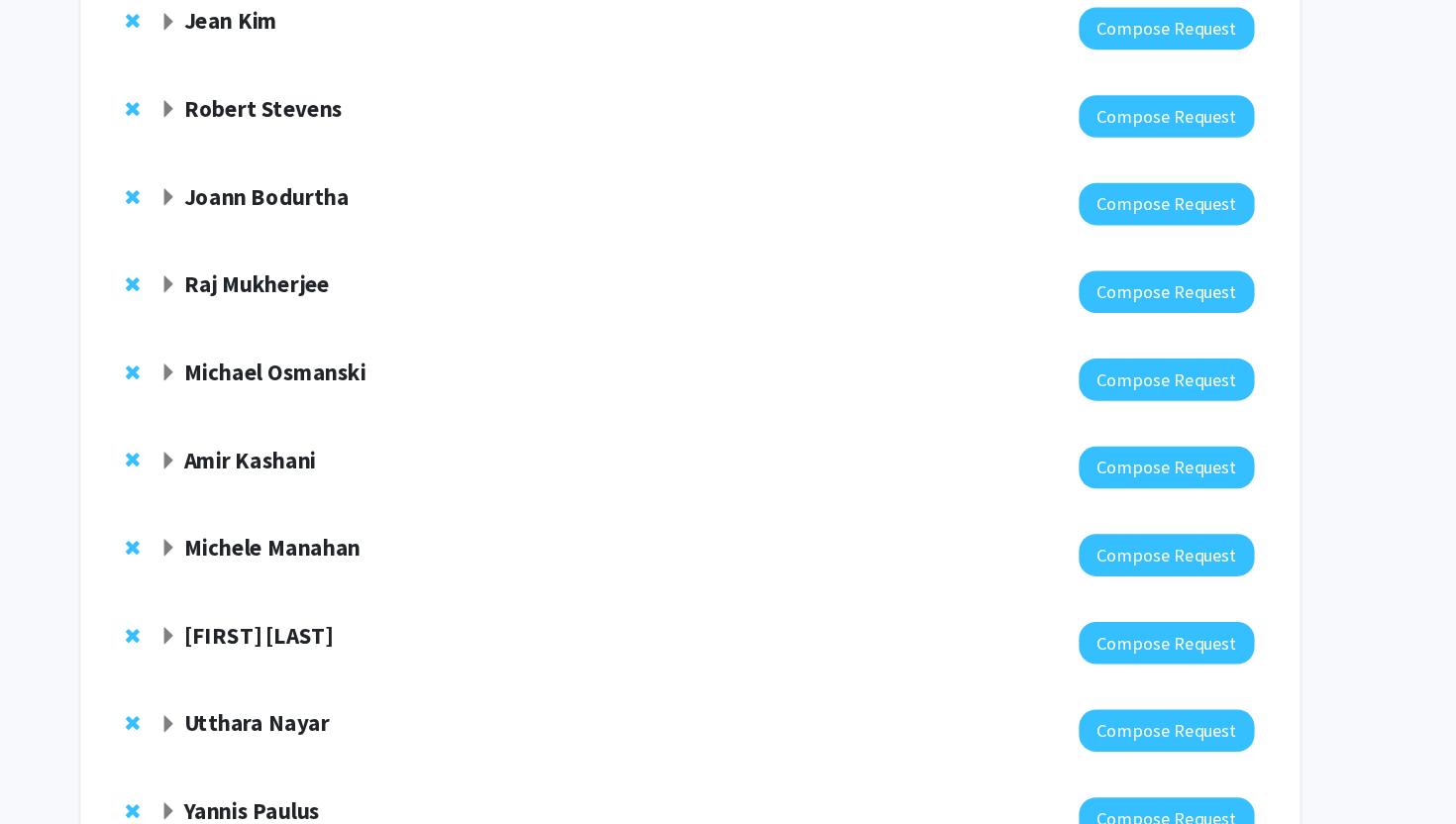 click 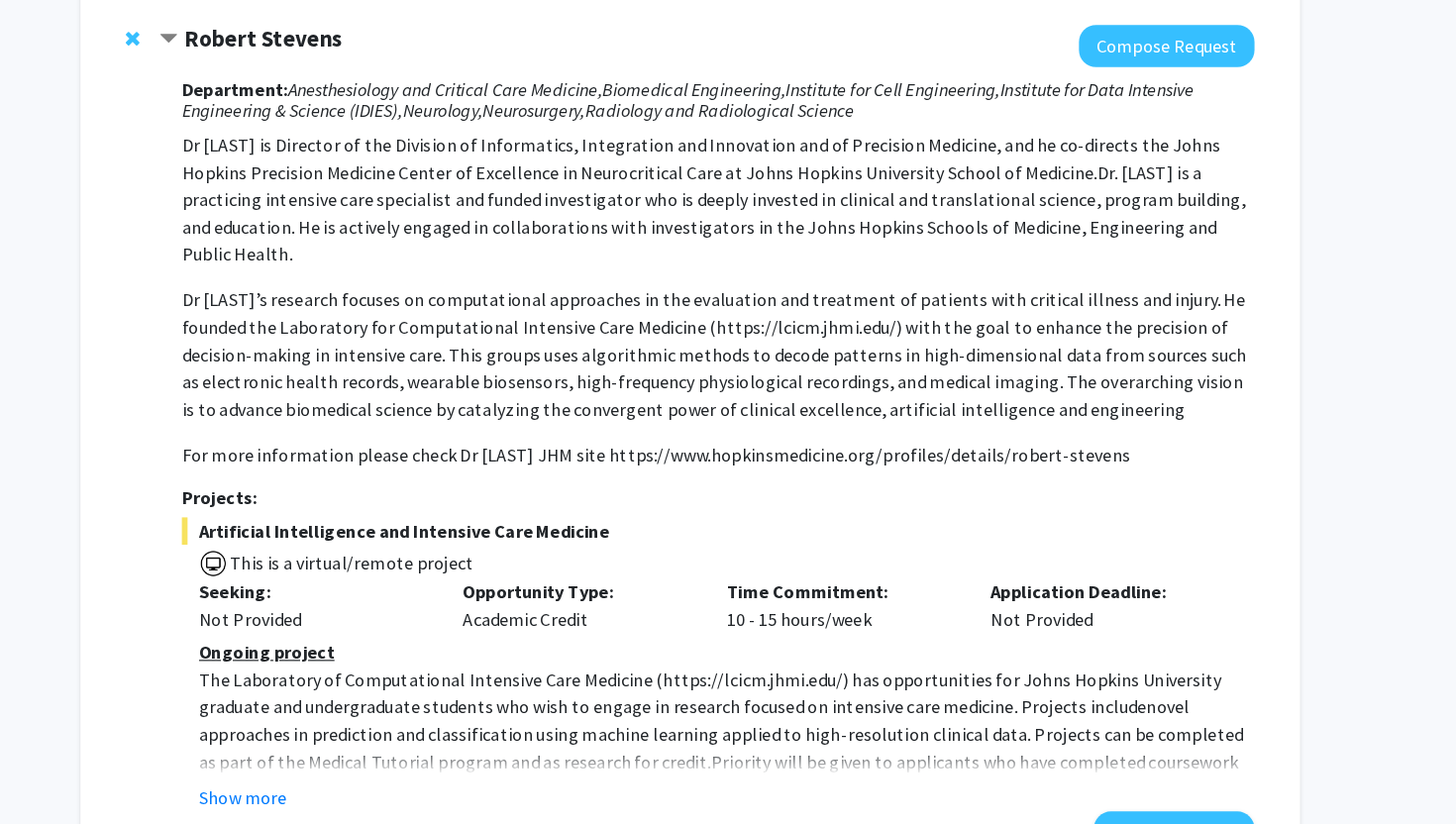 scroll, scrollTop: 403, scrollLeft: 0, axis: vertical 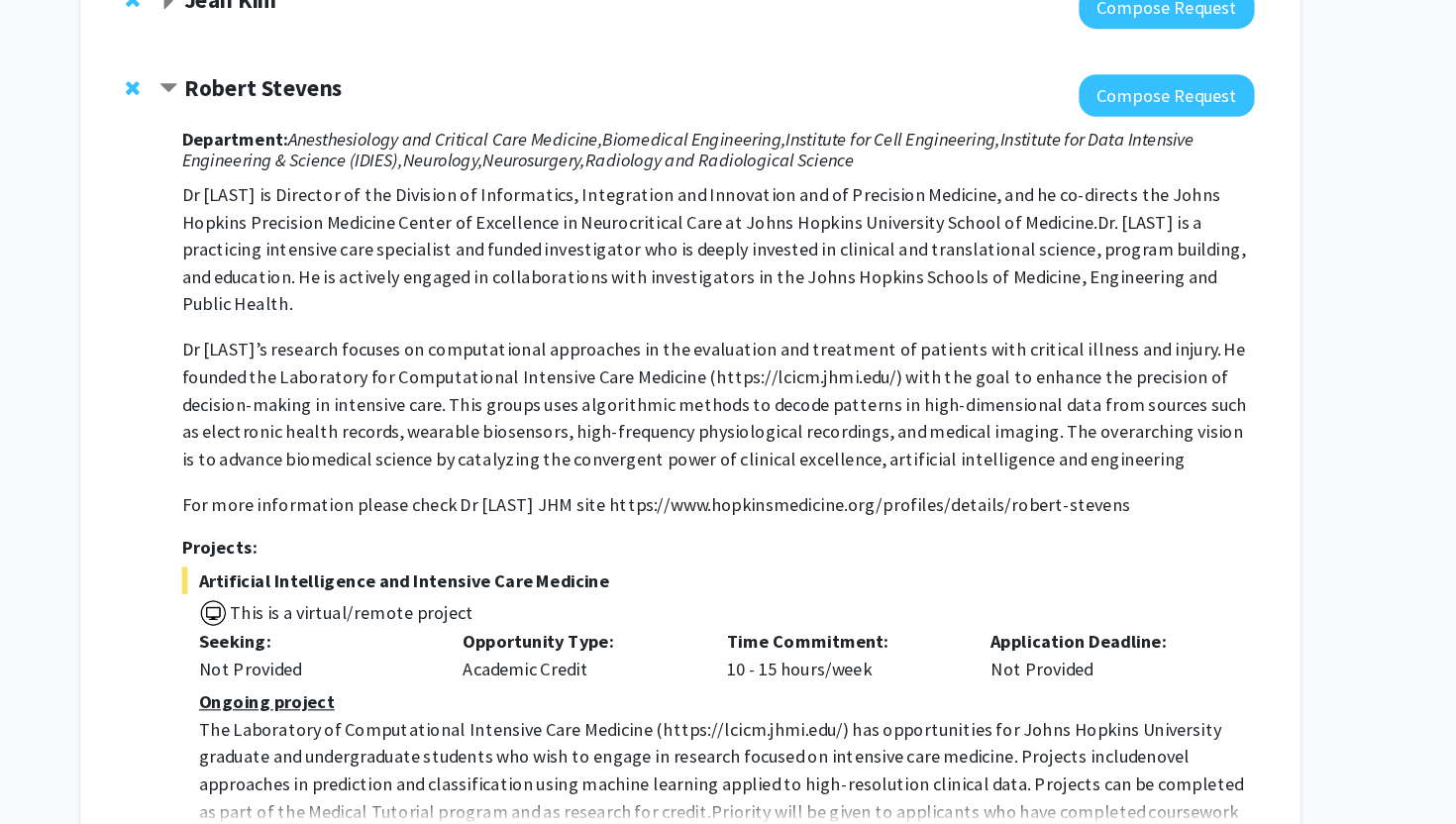 click on "Robert Stevens" 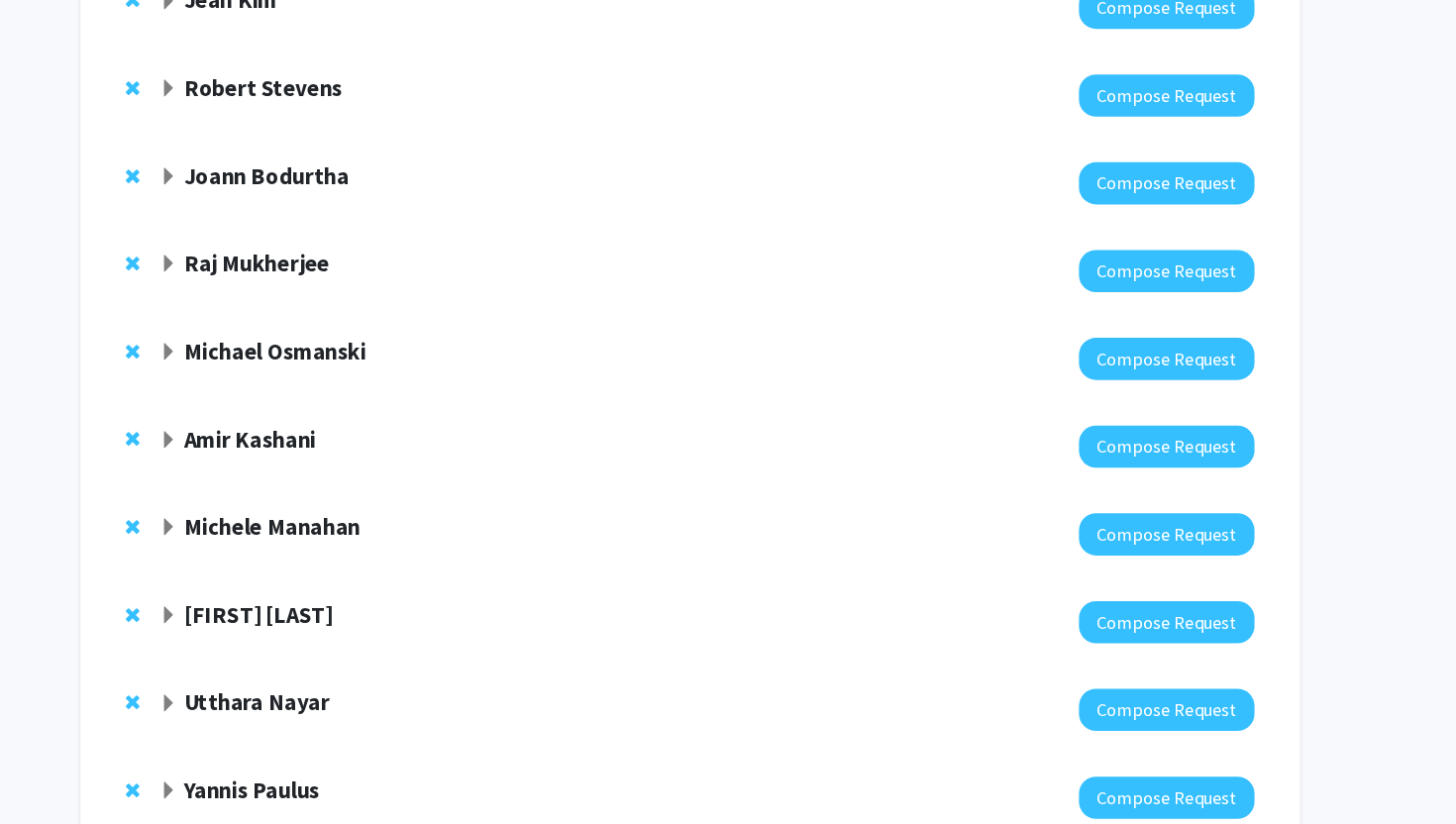 click on "Joann Bodurtha" 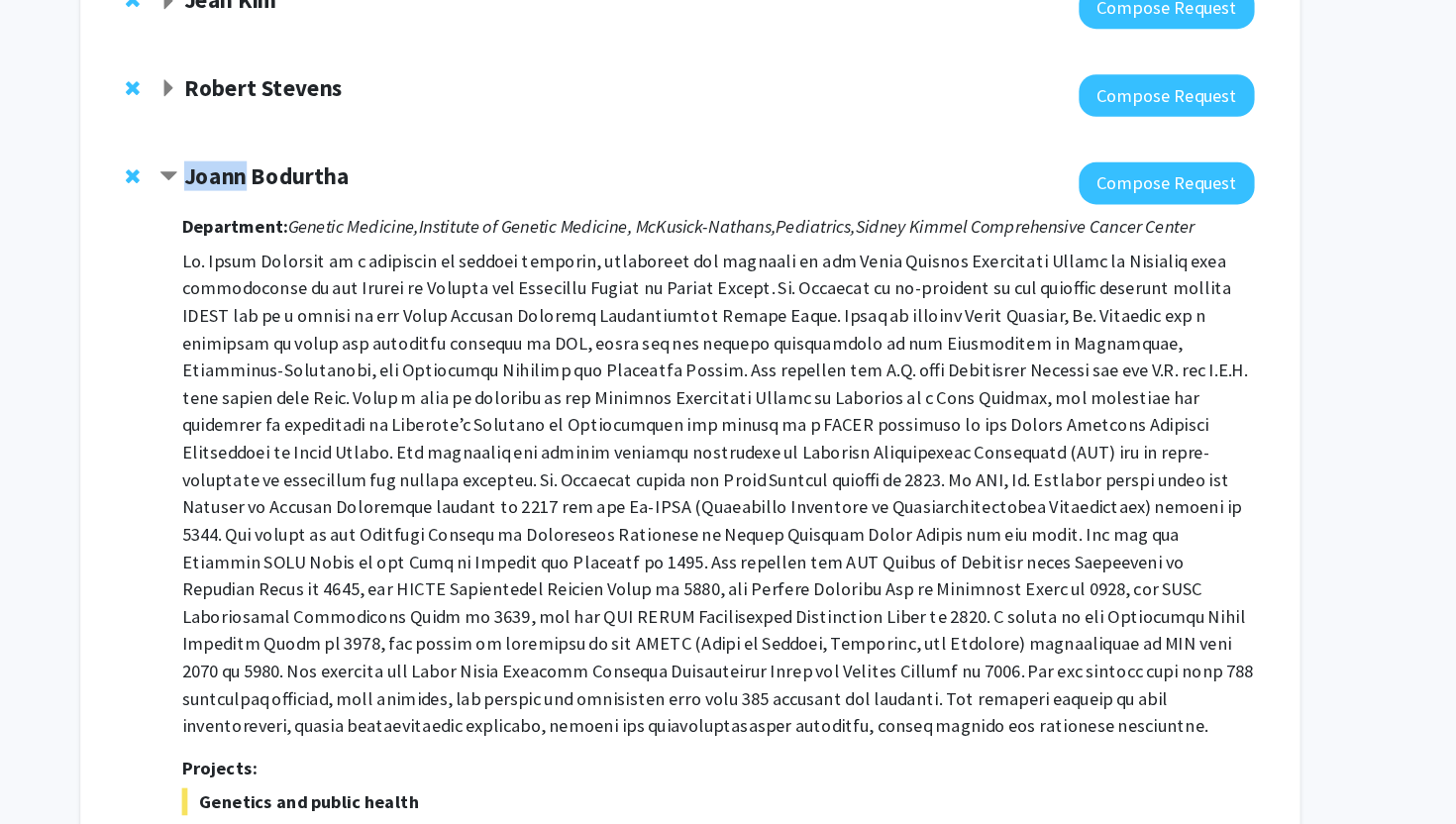 click on "Joann Bodurtha" 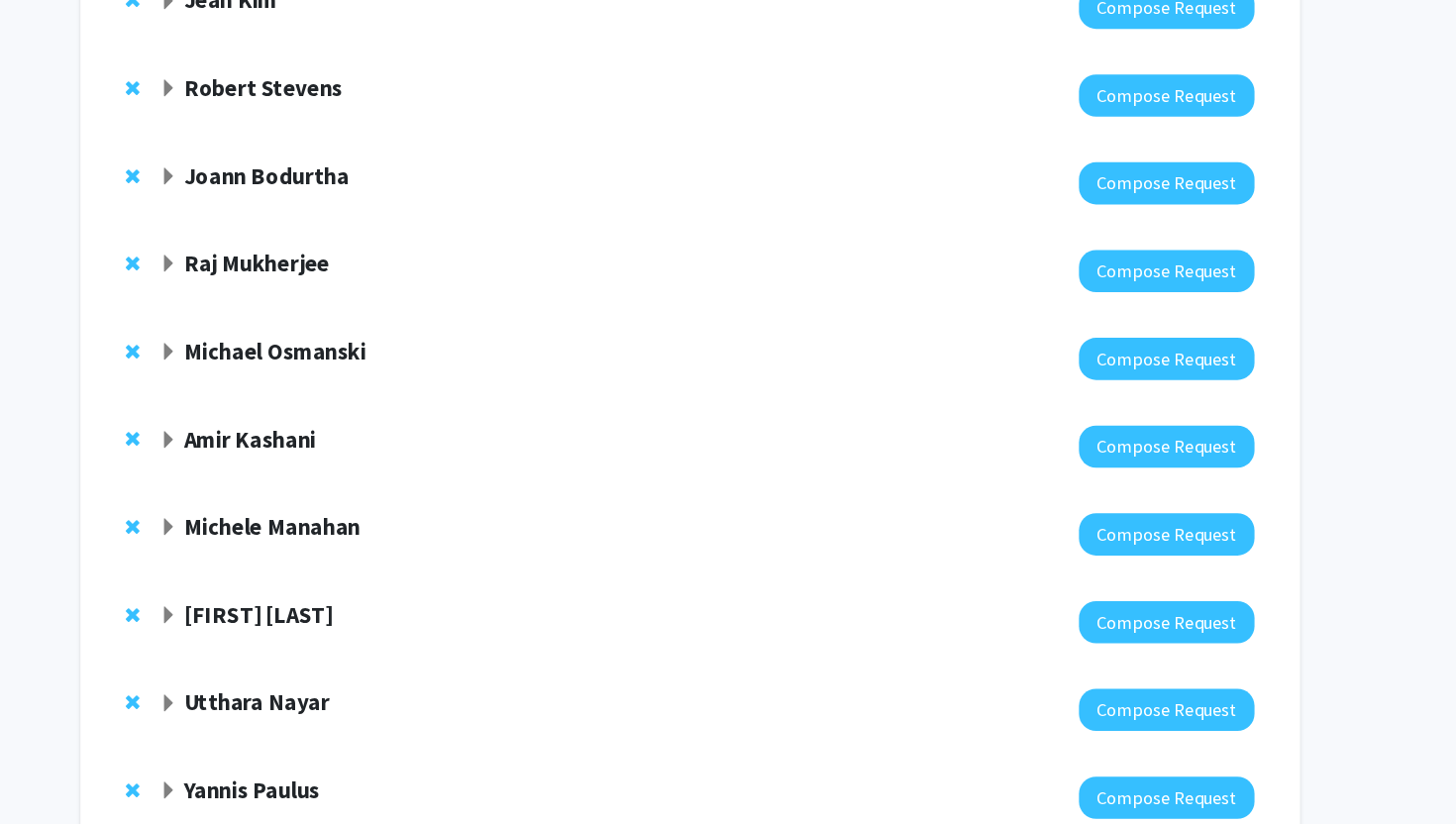 click on "Raj Mukherjee" 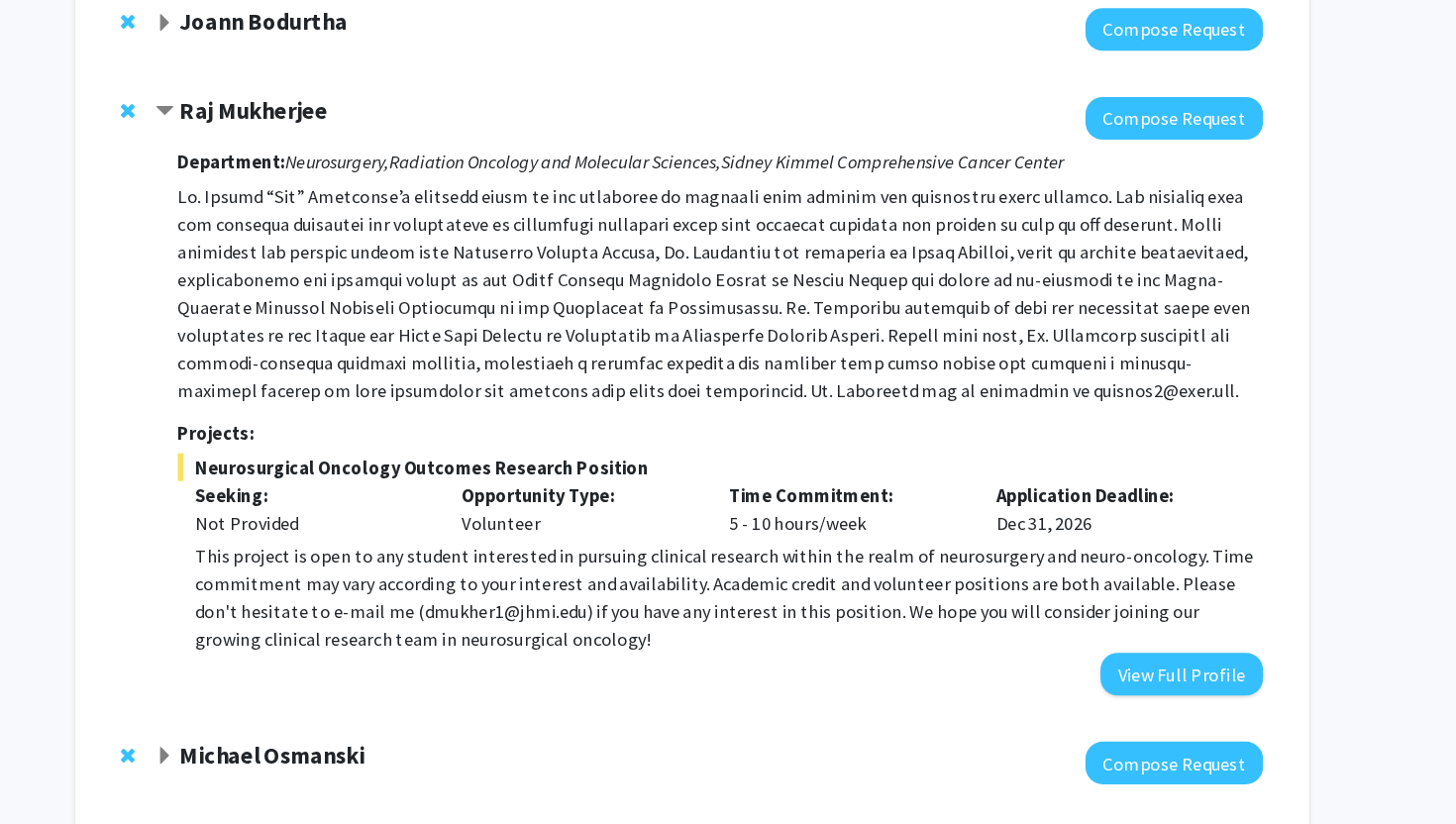 scroll, scrollTop: 422, scrollLeft: 0, axis: vertical 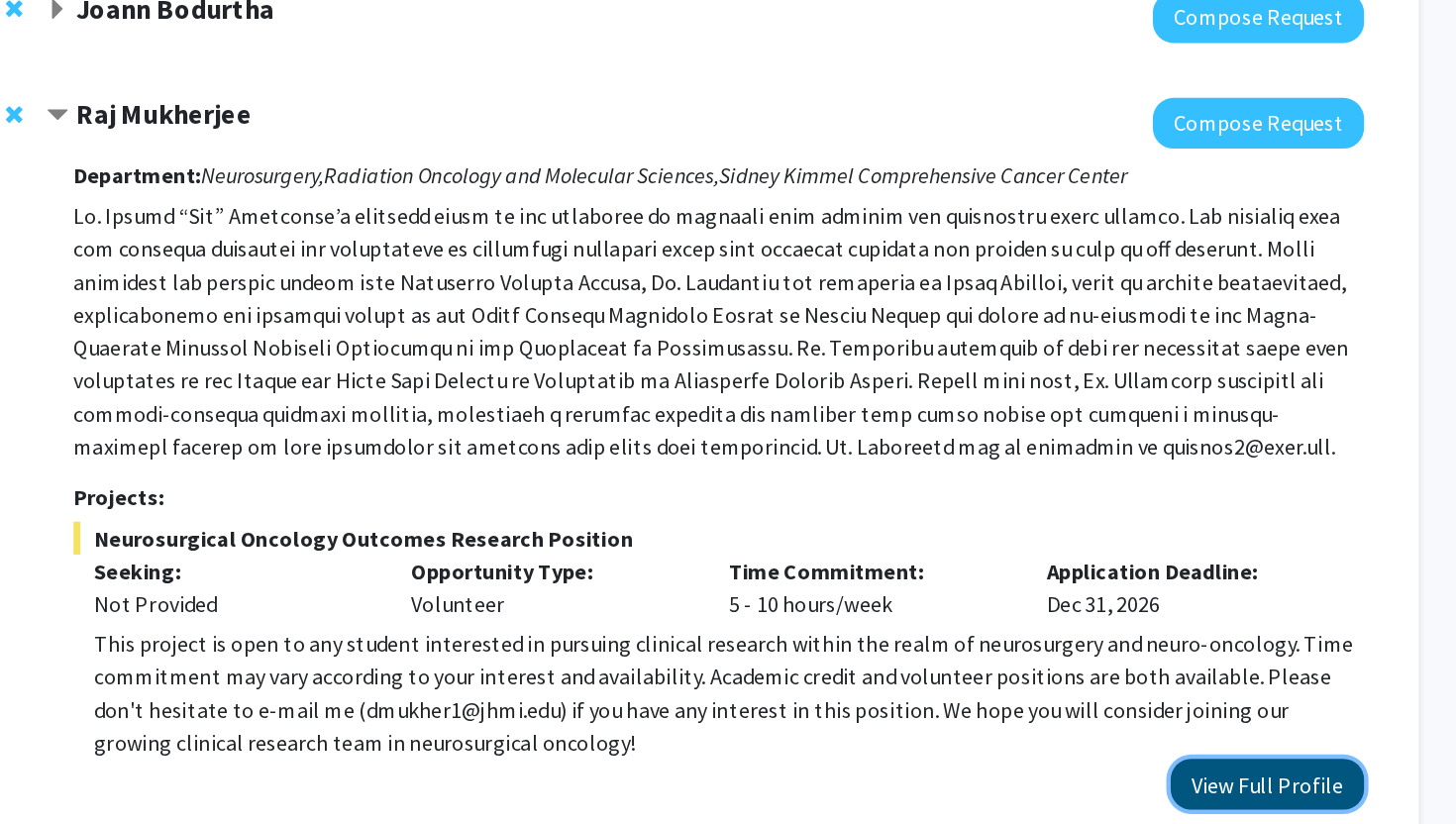 click on "View Full Profile" at bounding box center (1148, 693) 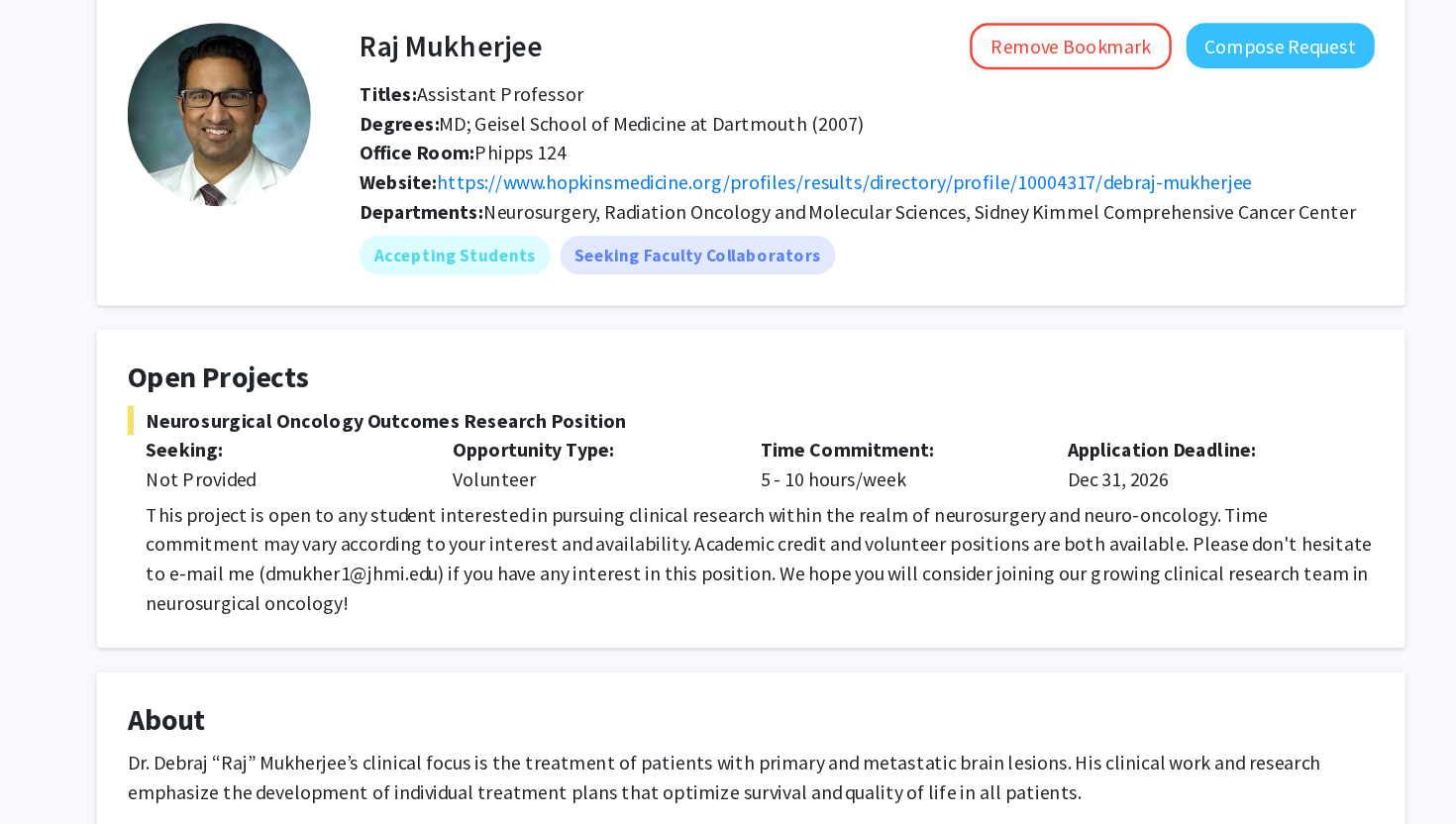 scroll, scrollTop: 23, scrollLeft: 0, axis: vertical 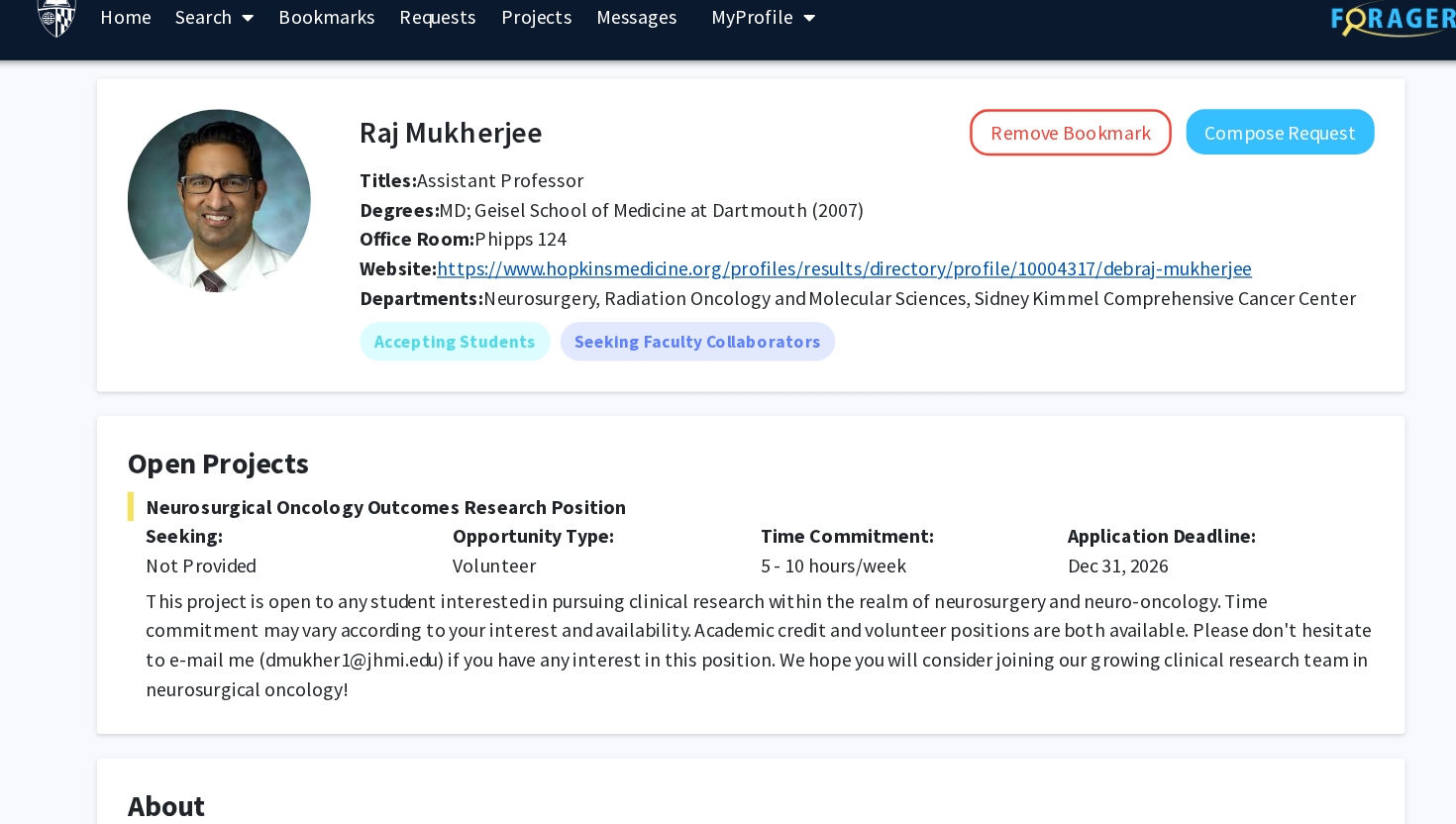 click on "https://www.hopkinsmedicine.org/profiles/results/directory/profile/10004317/debraj-mukherjee" 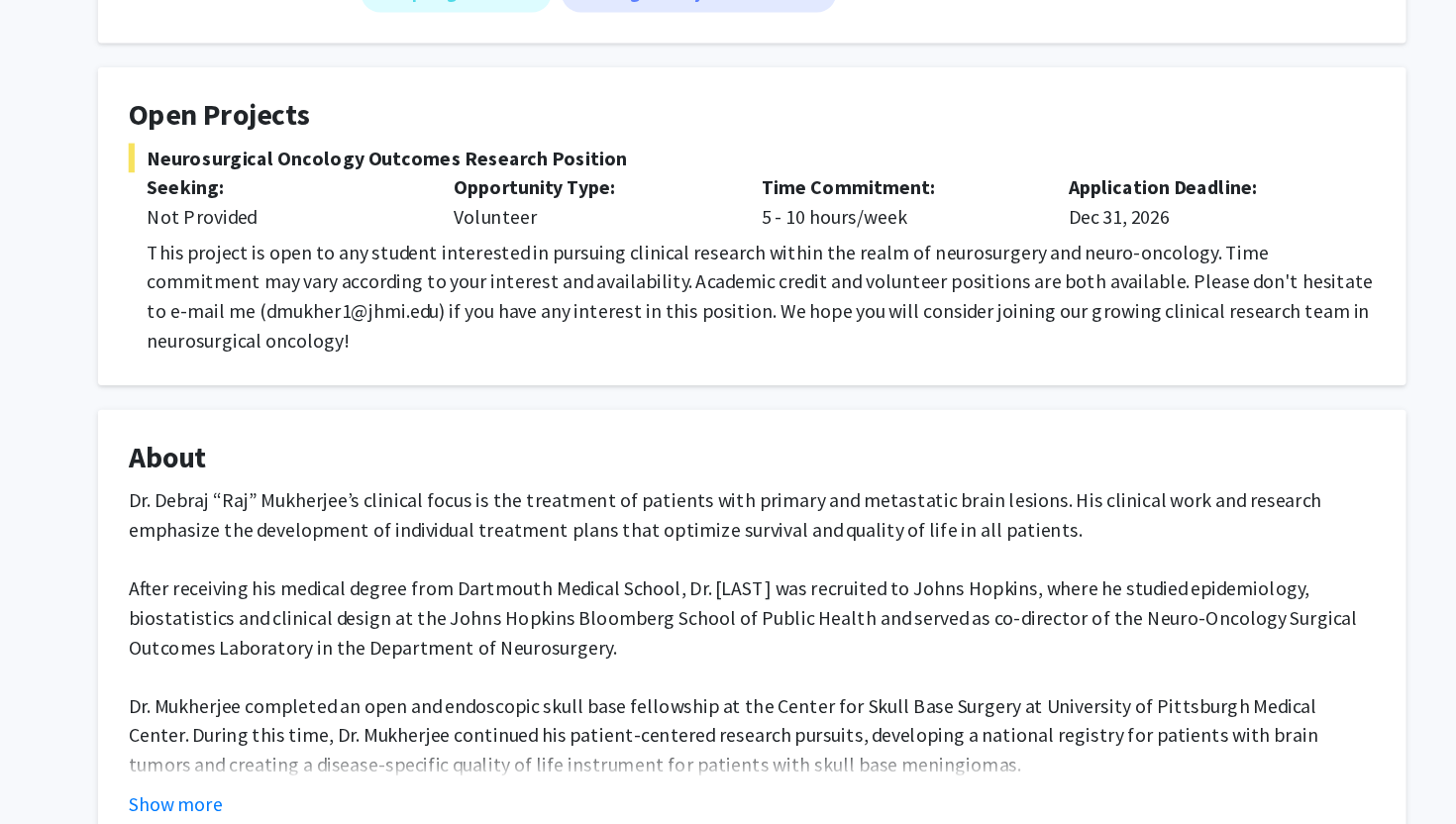 scroll, scrollTop: 150, scrollLeft: 0, axis: vertical 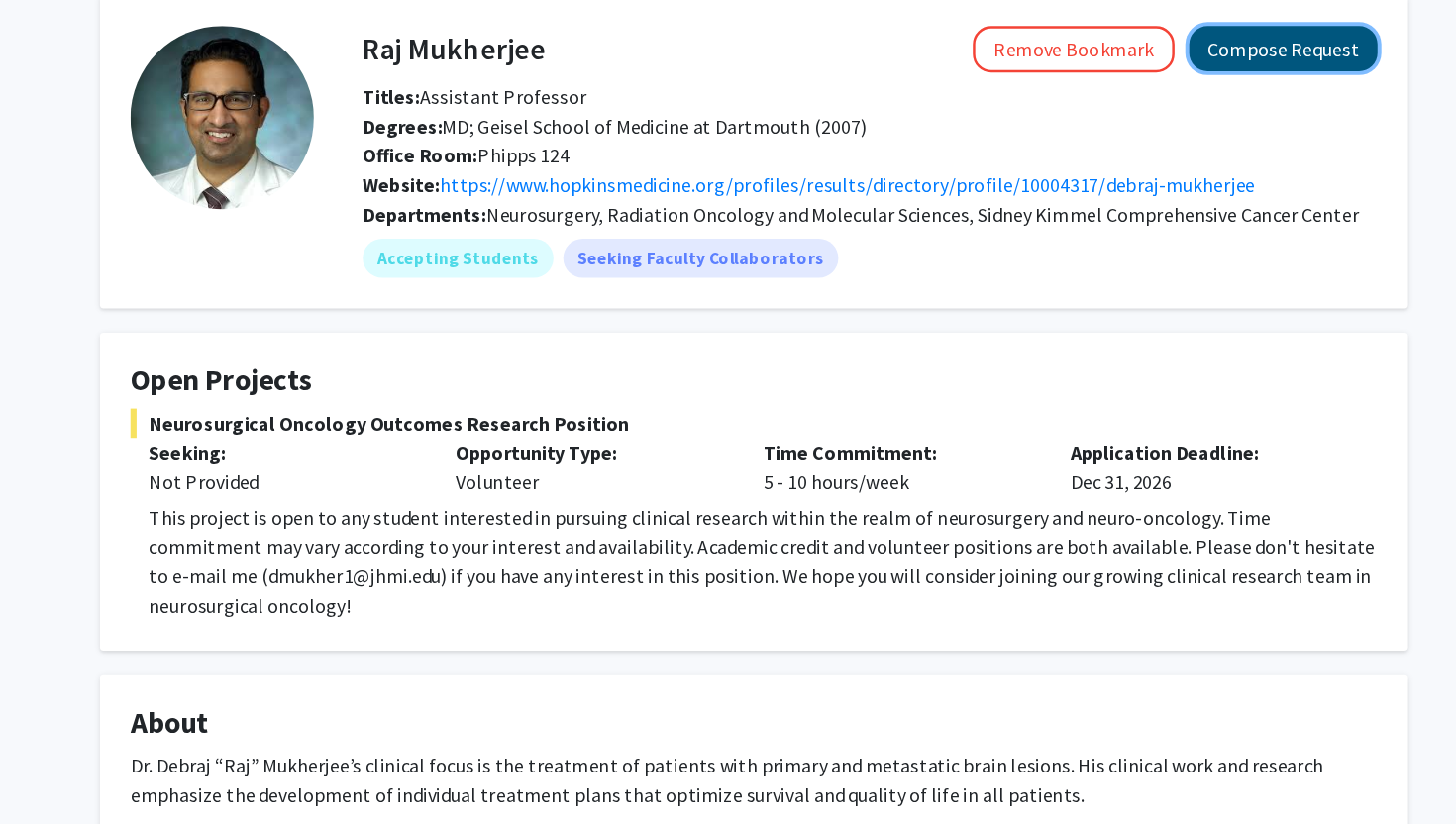 click on "Compose Request" 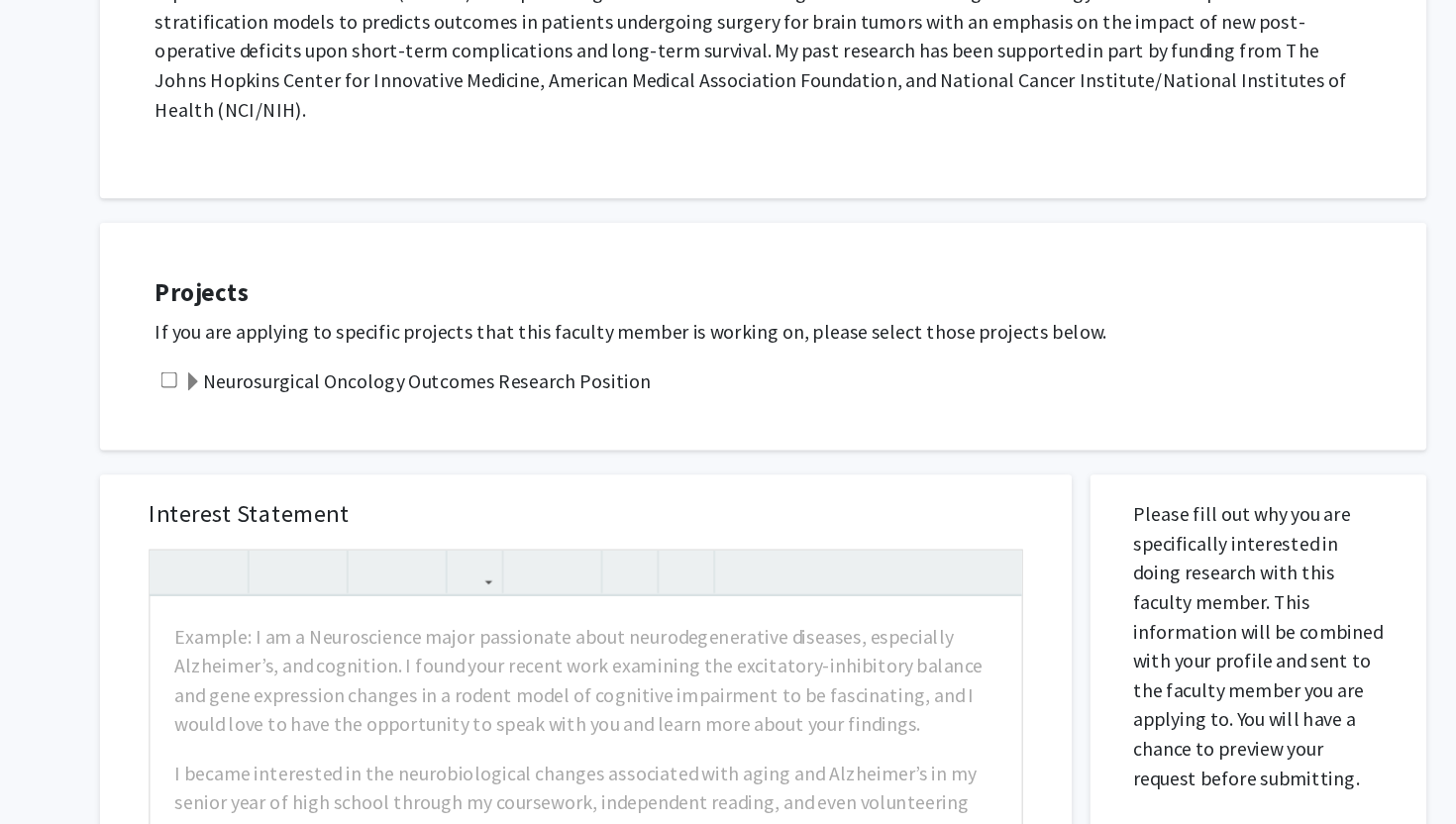 scroll, scrollTop: 366, scrollLeft: 0, axis: vertical 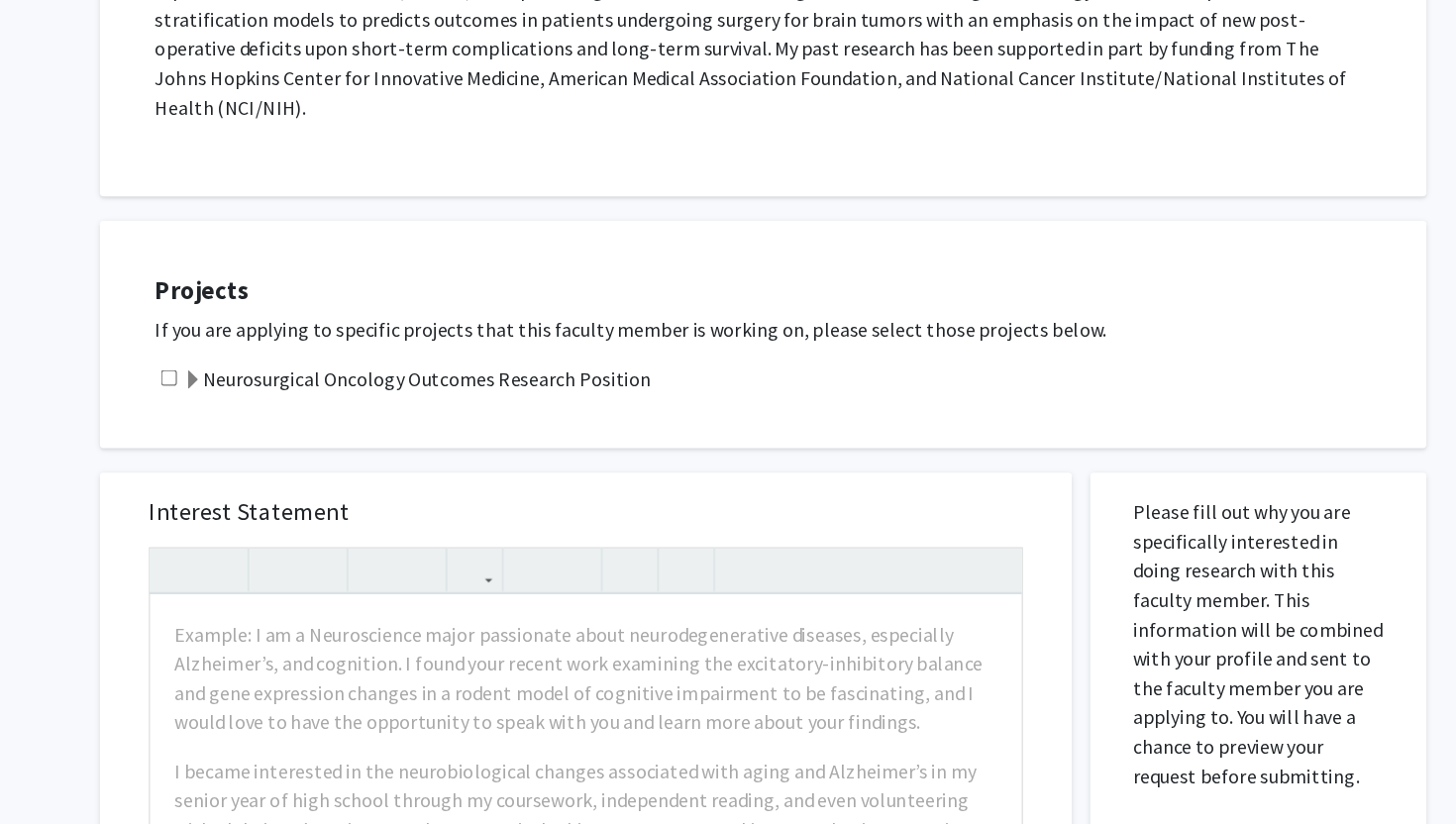 click on "Neurosurgical Oncology Outcomes Research Position" 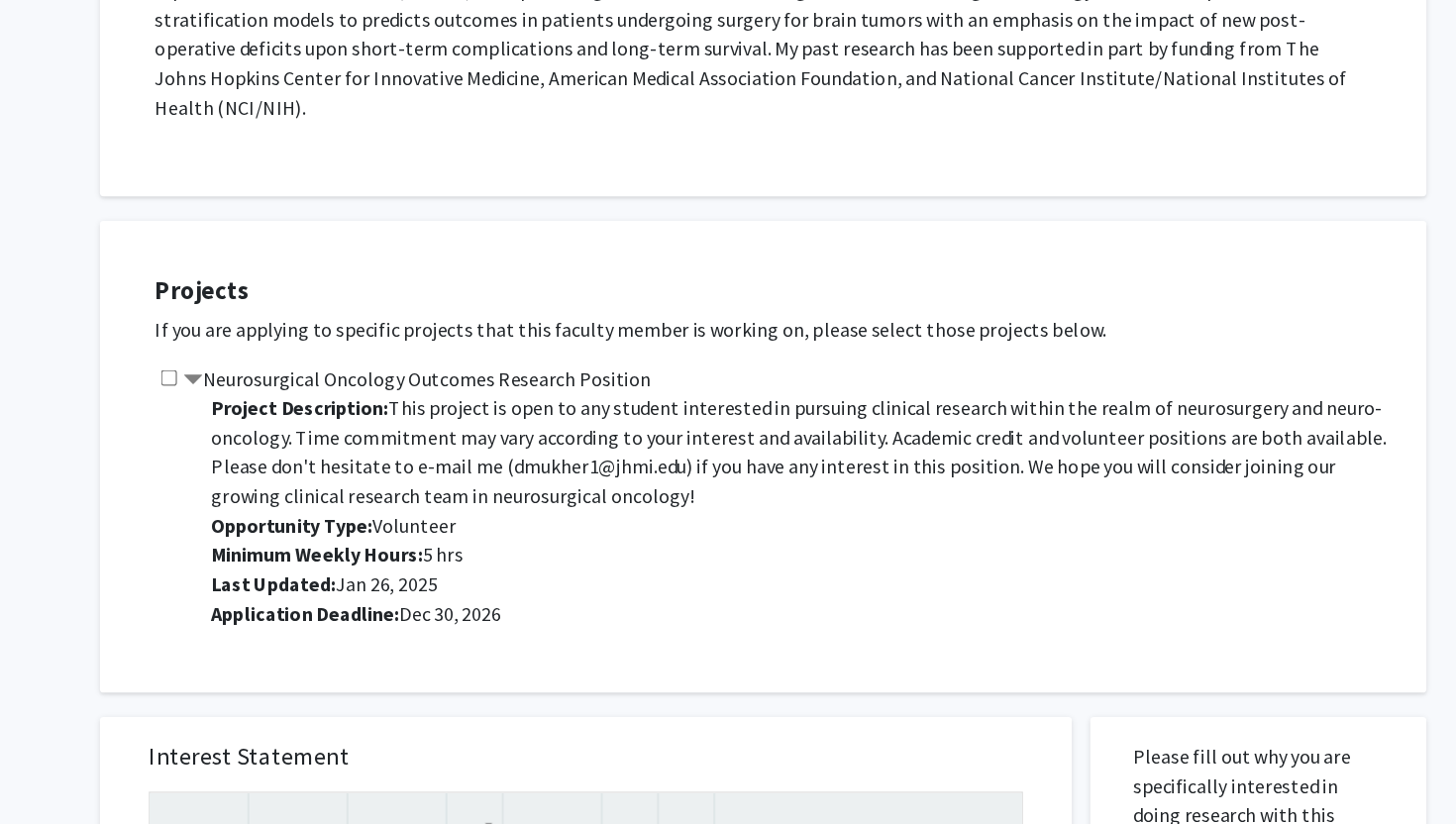 click on "Neurosurgical Oncology Outcomes Research Position  Project Description: This project is open to any student interested in pursuing clinical research within the realm of neurosurgery and neuro-oncology. Time commitment may vary according to your interest and availability.  Academic credit and volunteer positions are both available. Please don't hesitate to e-mail me ([EMAIL]) if you have any interest in this position. We hope you will consider joining our growing clinical research team in neurosurgical oncology!  Opportunity Type:   Volunteer  Minimum Weekly Hours:   5 hrs  Last Updated:   Jan 26, 2025  Application Deadline:   Dec 30, 2026" 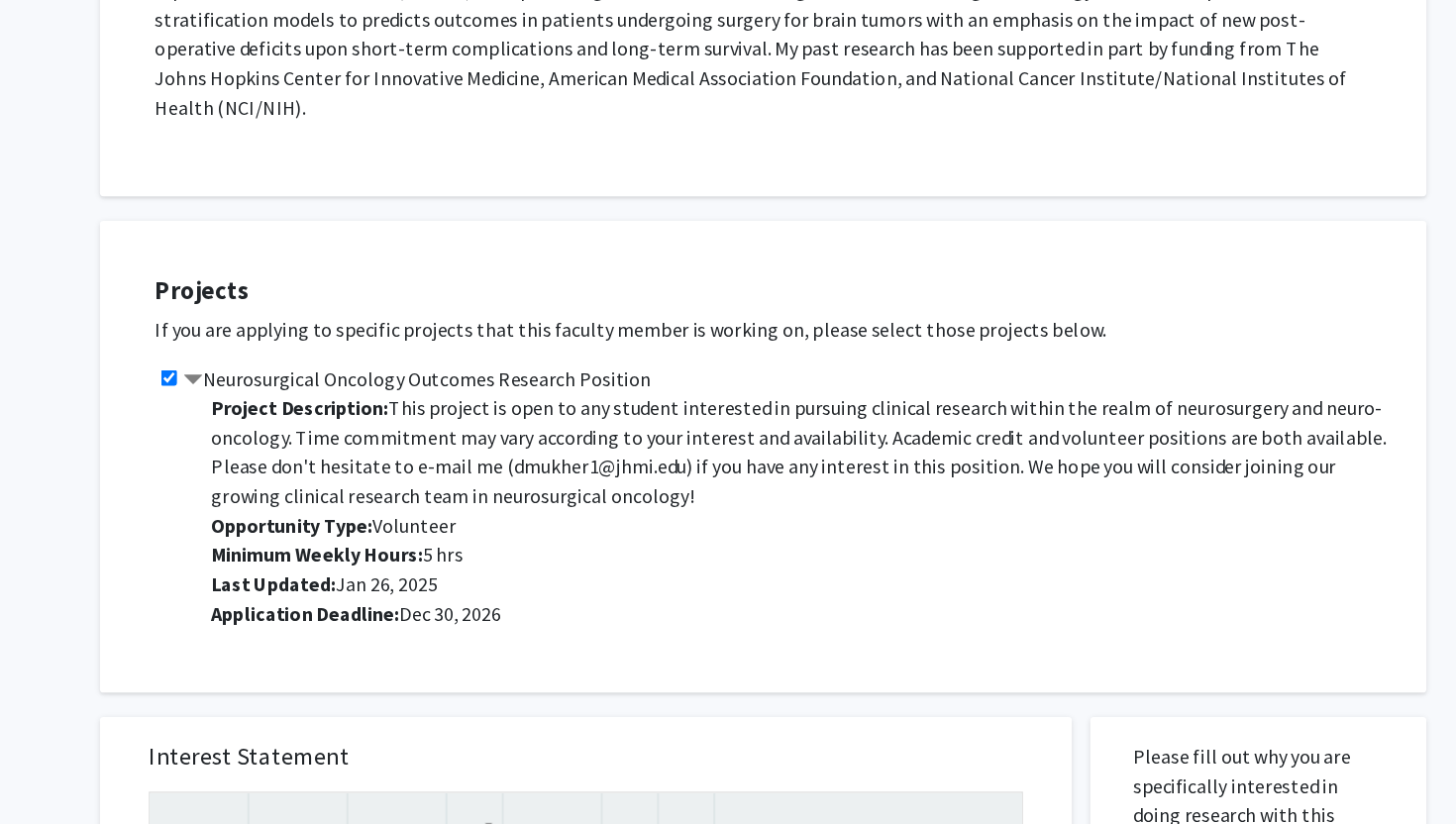 click on "Neurosurgical Oncology Outcomes Research Position" 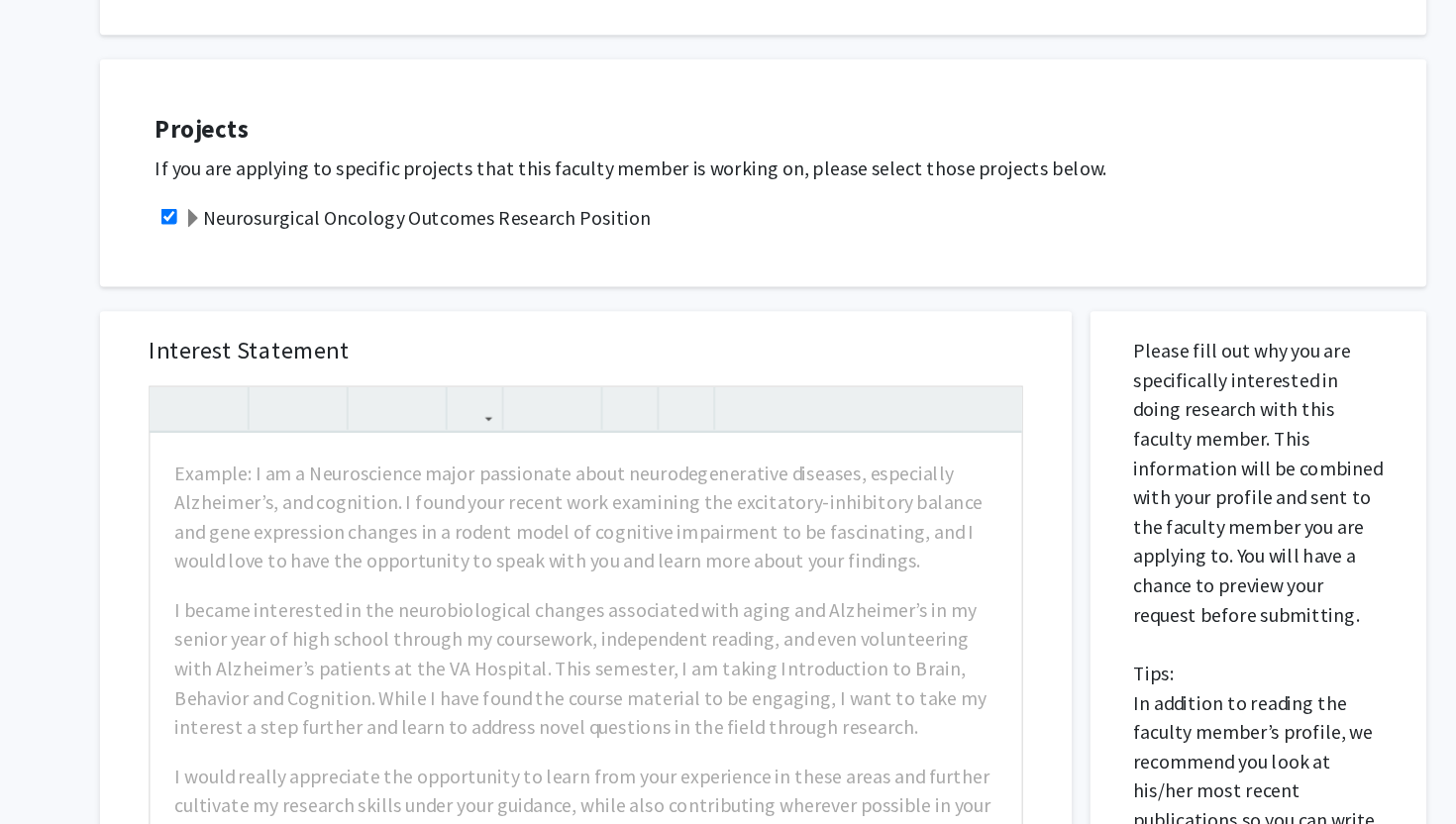 scroll, scrollTop: 544, scrollLeft: 0, axis: vertical 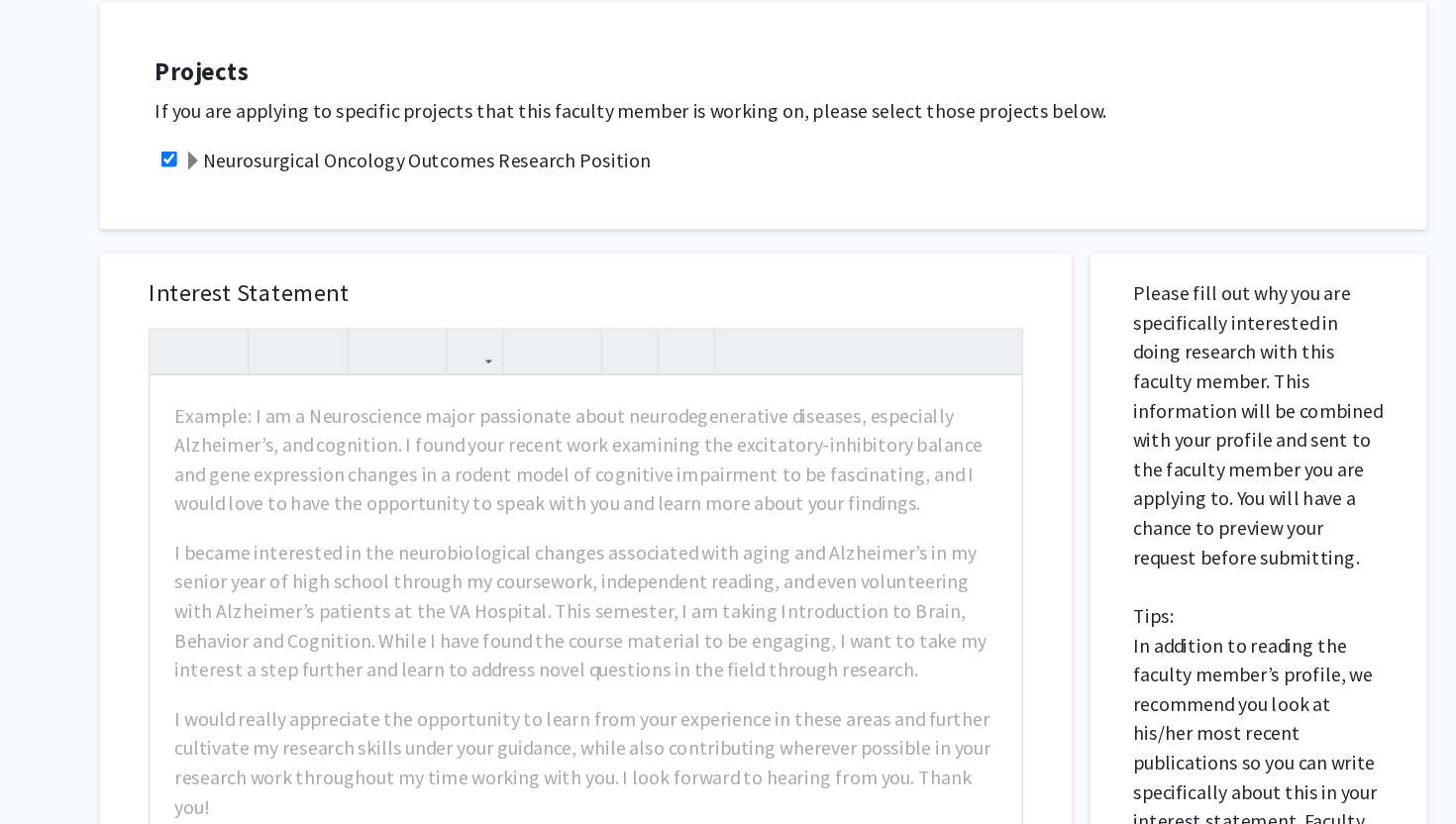 click on "All Requests  Request for [FIRST] [LAST]   Request for   [FIRST] [LAST]  Departments:  Neurosurgery, Radiation Oncology and Molecular Sciences, Sidney Kimmel Comprehensive Cancer Center  Research Keywords: Mentorship, Neurosurgery, Oncology, Neuro-Oncology,  Skull Base Tumors, Glioma, Glioblastoma, Meningioma, Pituitary Adenoma, Pituitary Tumor, Craniopharyngioma, Chordoma, Brain Tumors, Brain Metastasis, Radiosurgery, Clinical Outcomes, Quality of Life, Patient-Reported Outcomes, Patient Registry, Systematic Review, Meta-Analysis, Data Analysis, Big Data, Retrospective Reviews, Chart Reviews, Adaptive Clinical Trial Design, Guideline Development, Cost-Effectiveness, Undergraduate Students, Undergrads, Graduate Students, Grad Students, PostBac Research Description: Projects  If you are applying to specific projects that this faculty member is working on, please select those projects below.   Neurosurgical Oncology Outcomes Research Position  Interest Statement
Insert link Remove link" 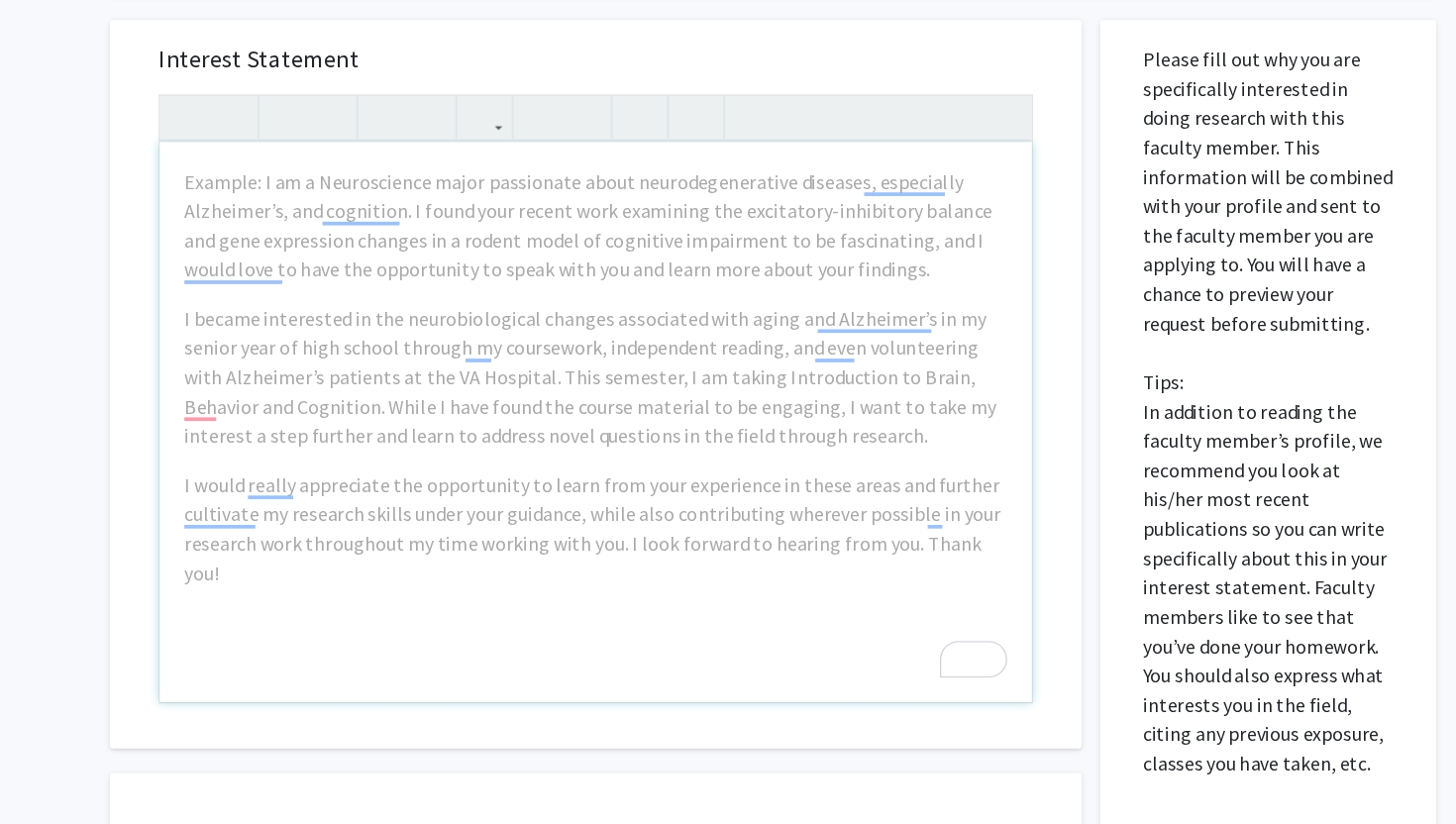 scroll, scrollTop: 883, scrollLeft: 0, axis: vertical 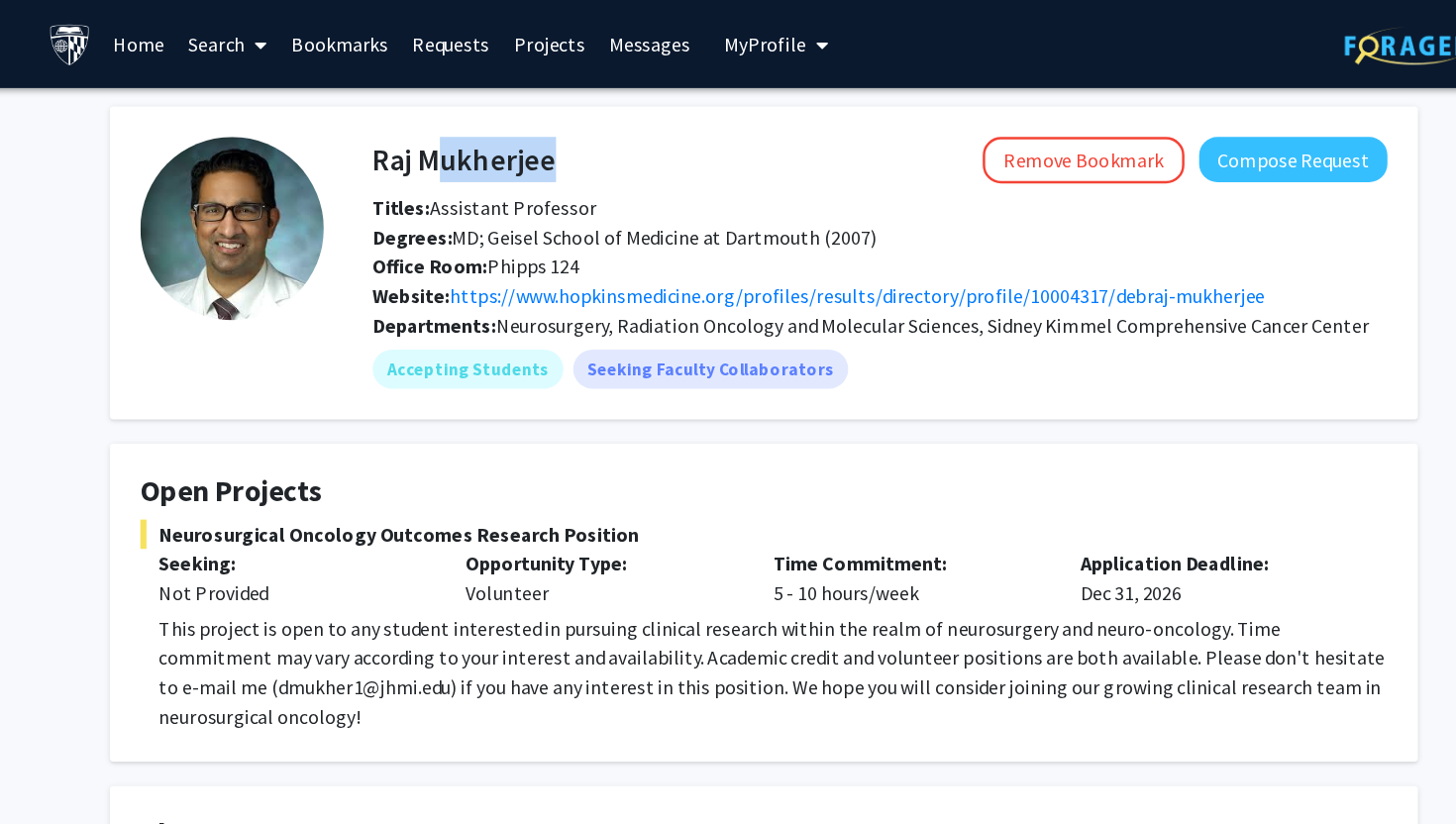 drag, startPoint x: 454, startPoint y: 134, endPoint x: 596, endPoint y: 135, distance: 142.00352 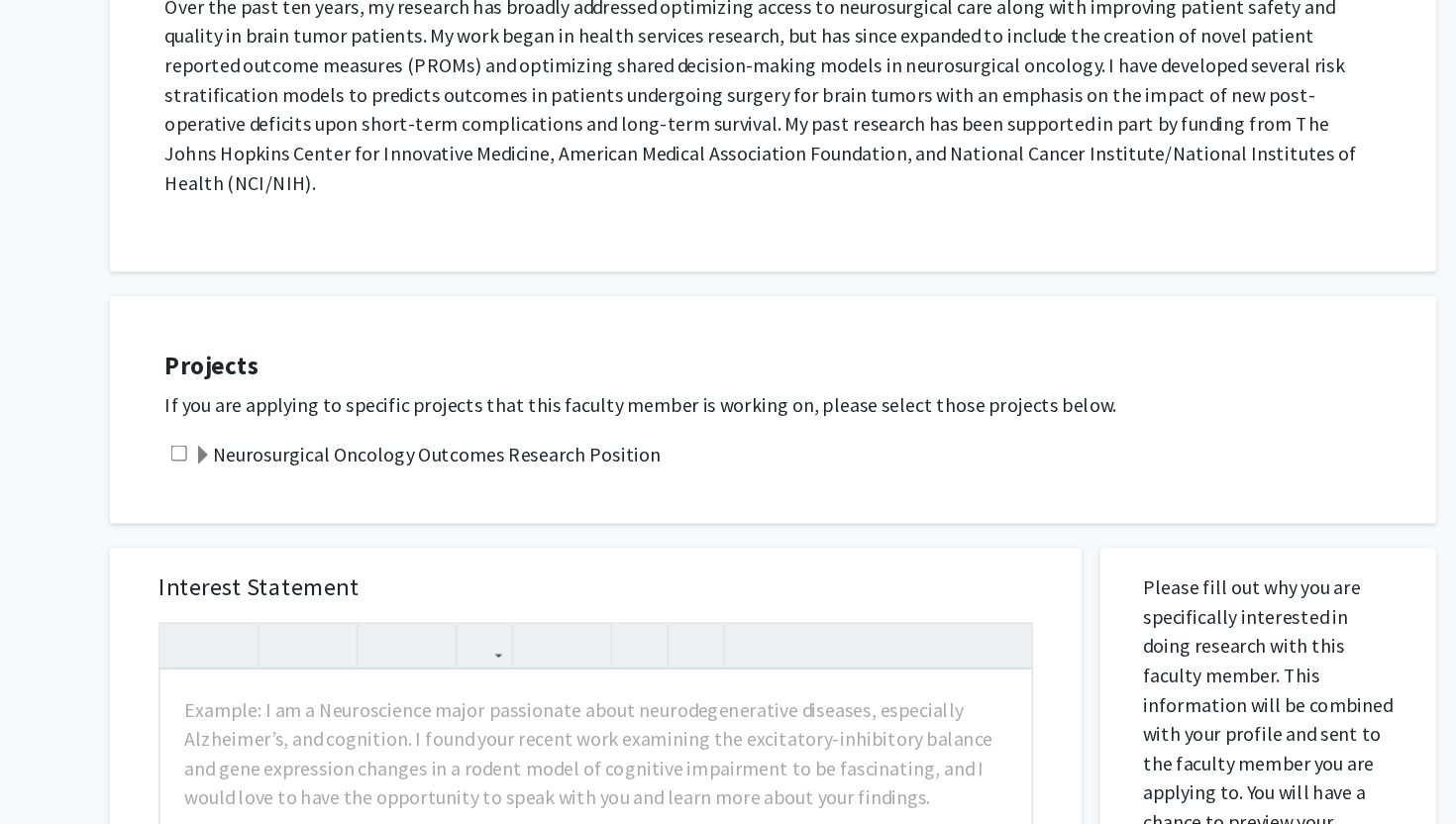 click 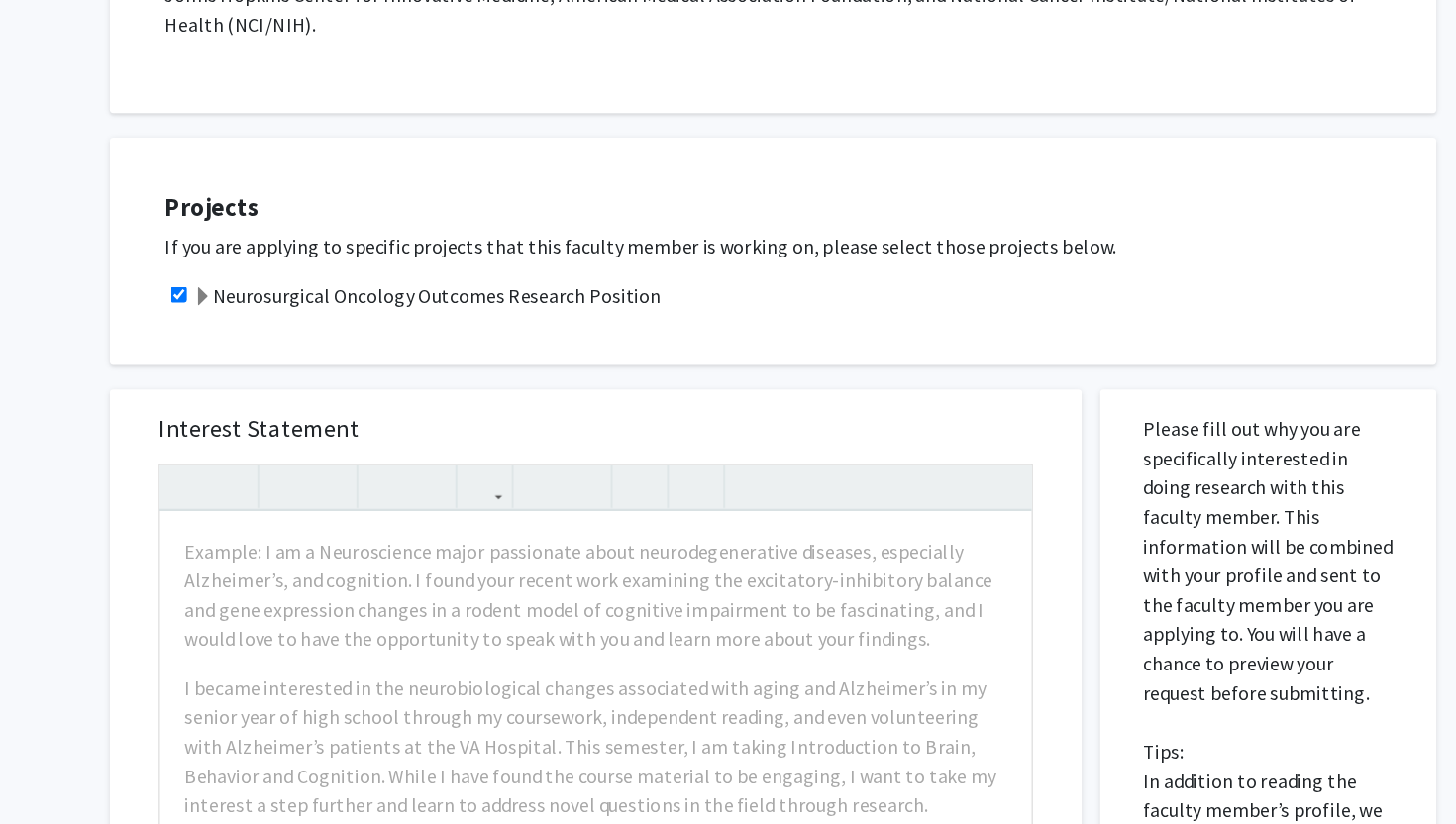 scroll, scrollTop: 725, scrollLeft: 0, axis: vertical 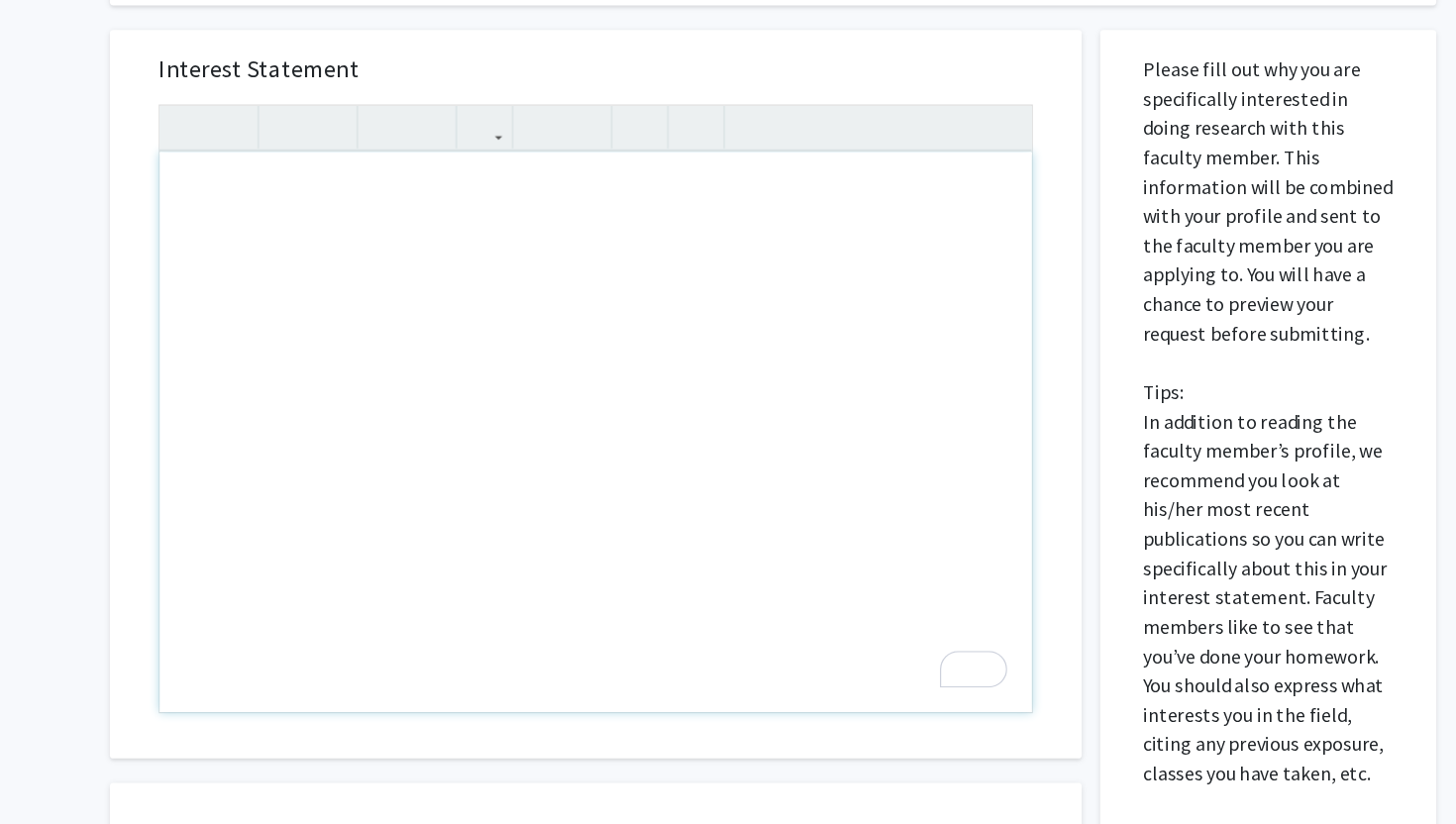 type 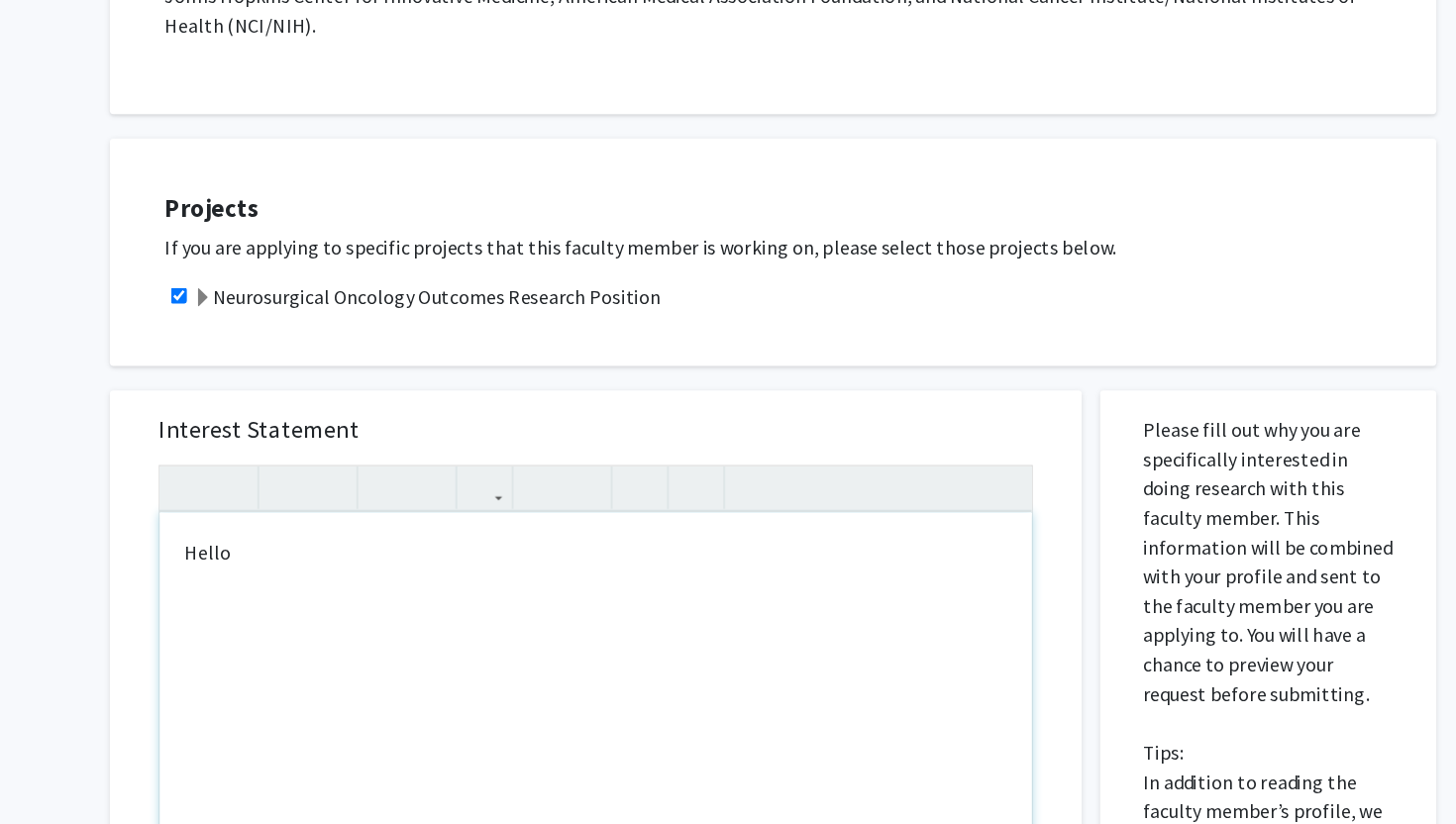 scroll, scrollTop: 644, scrollLeft: 0, axis: vertical 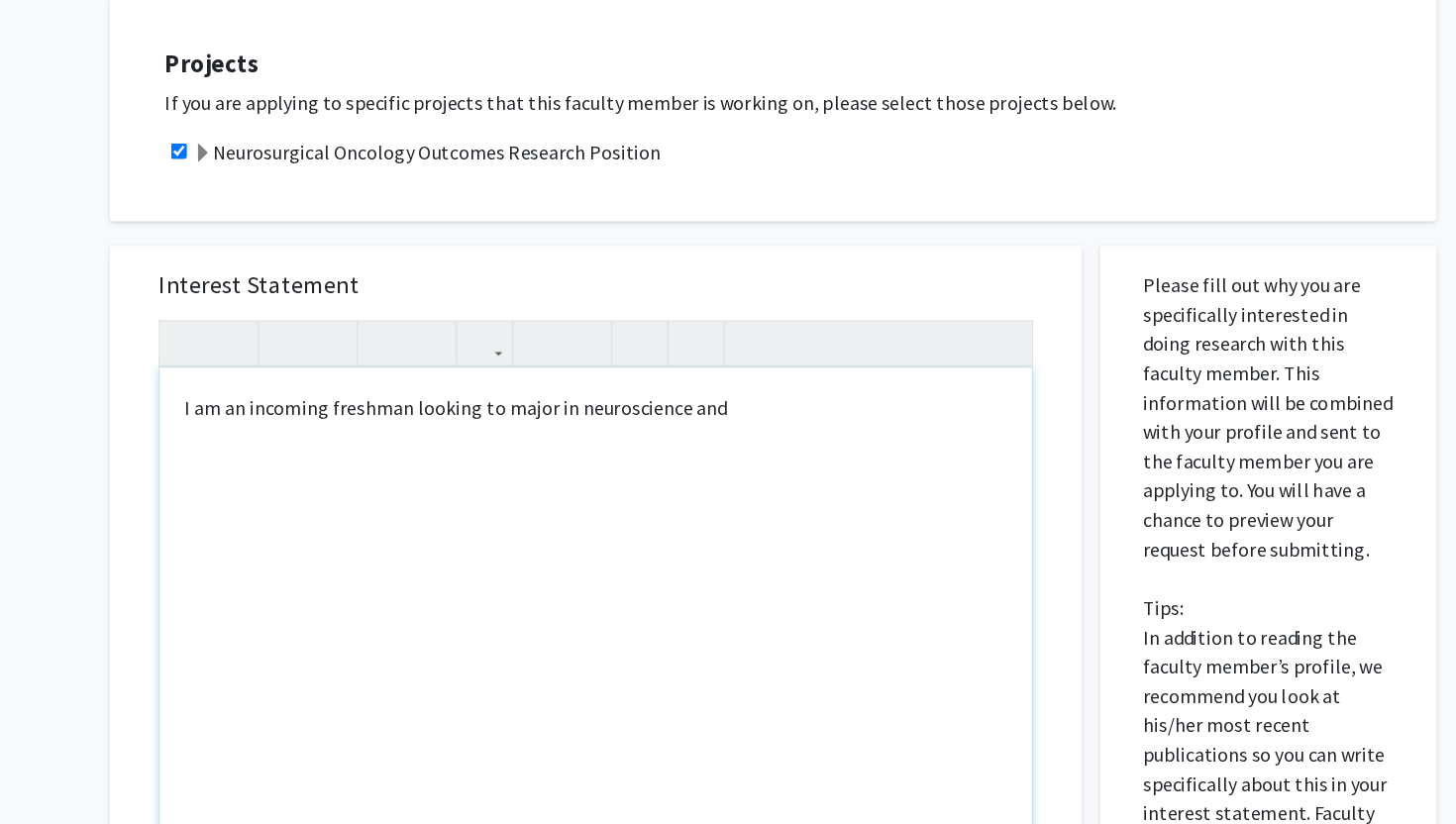 click on "I am an incoming freshman looking to major in neuroscience and" at bounding box center [591, 392] 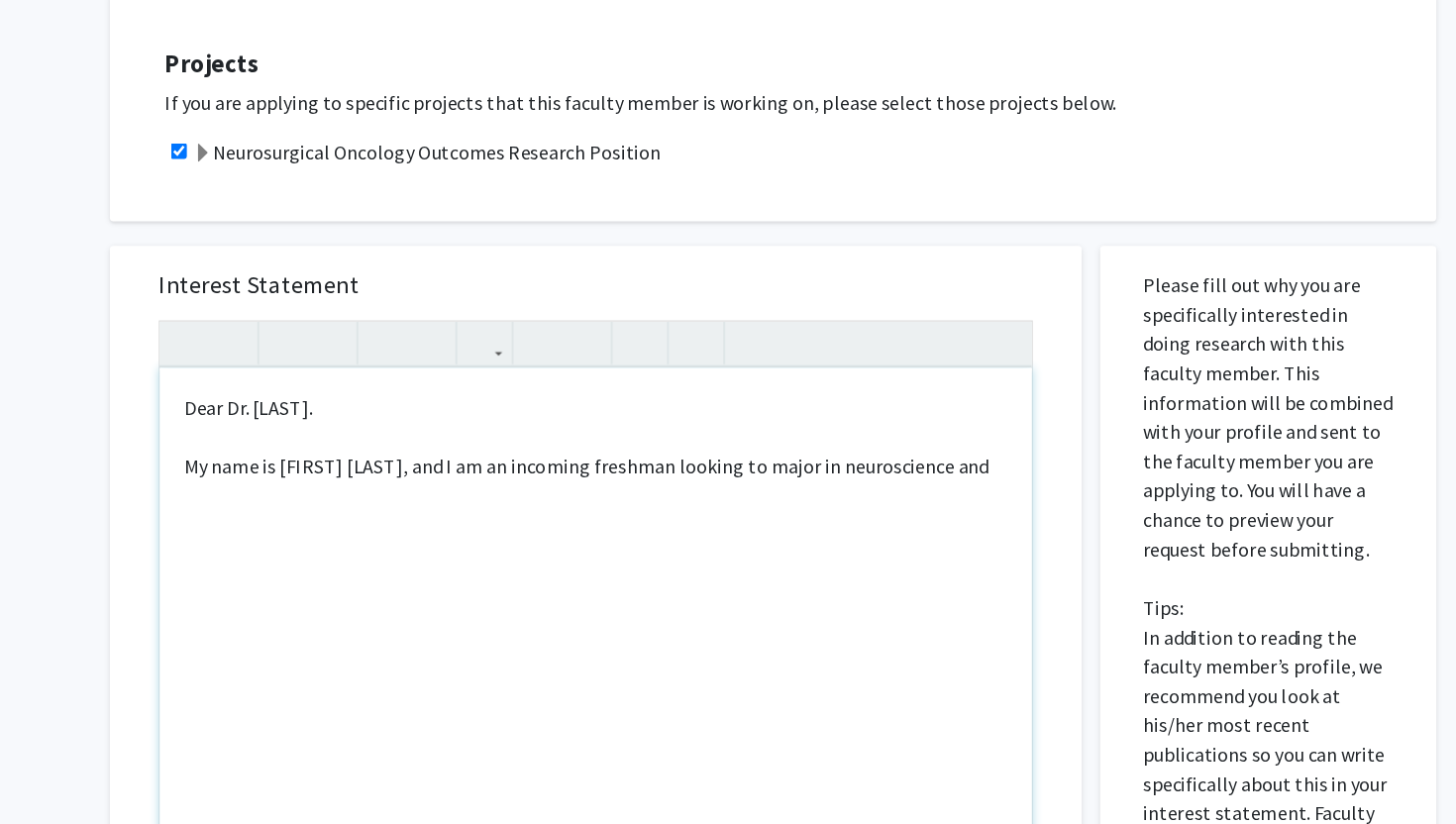 click on "Dear Dr. [LAST]. My name is [FIRST] [LAST], and I am an incoming freshman looking to major in neuroscience and" at bounding box center (591, 416) 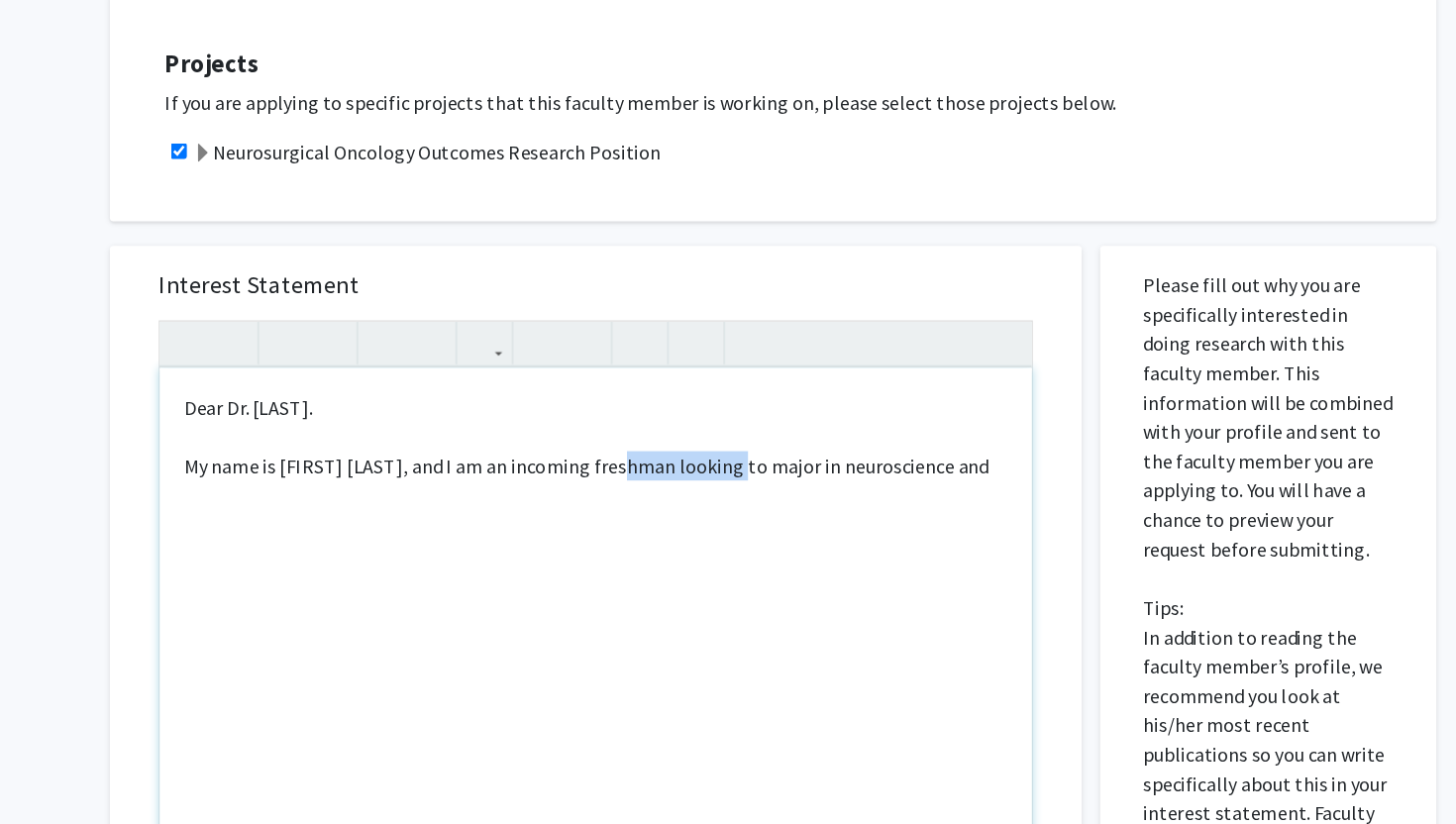 drag, startPoint x: 711, startPoint y: 419, endPoint x: 628, endPoint y: 413, distance: 83.21658 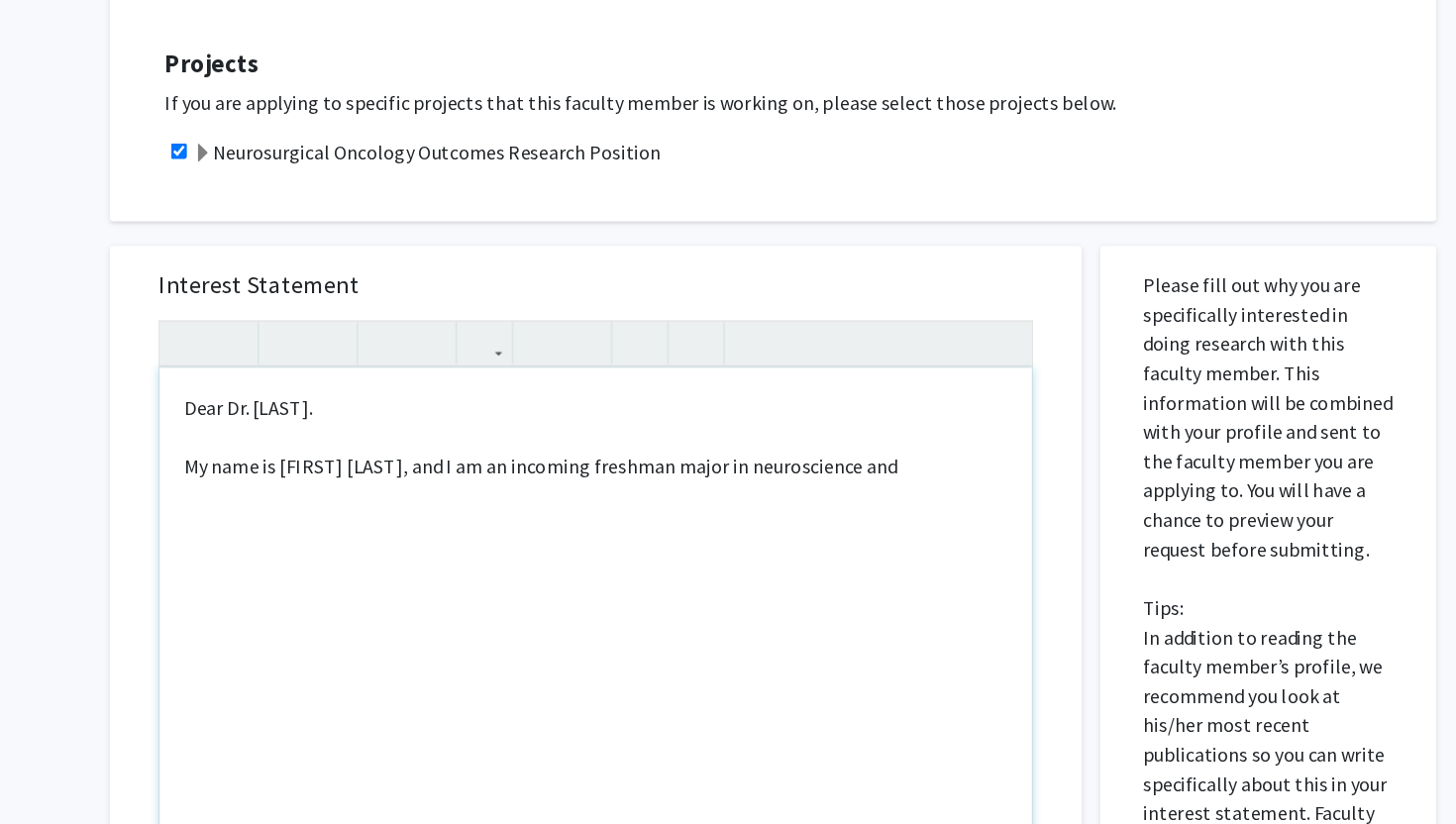 click on "Dear Dr. [LAST]. My name is [FIRST] [LAST], and I am an incoming freshman major in neuroscience and" at bounding box center (591, 416) 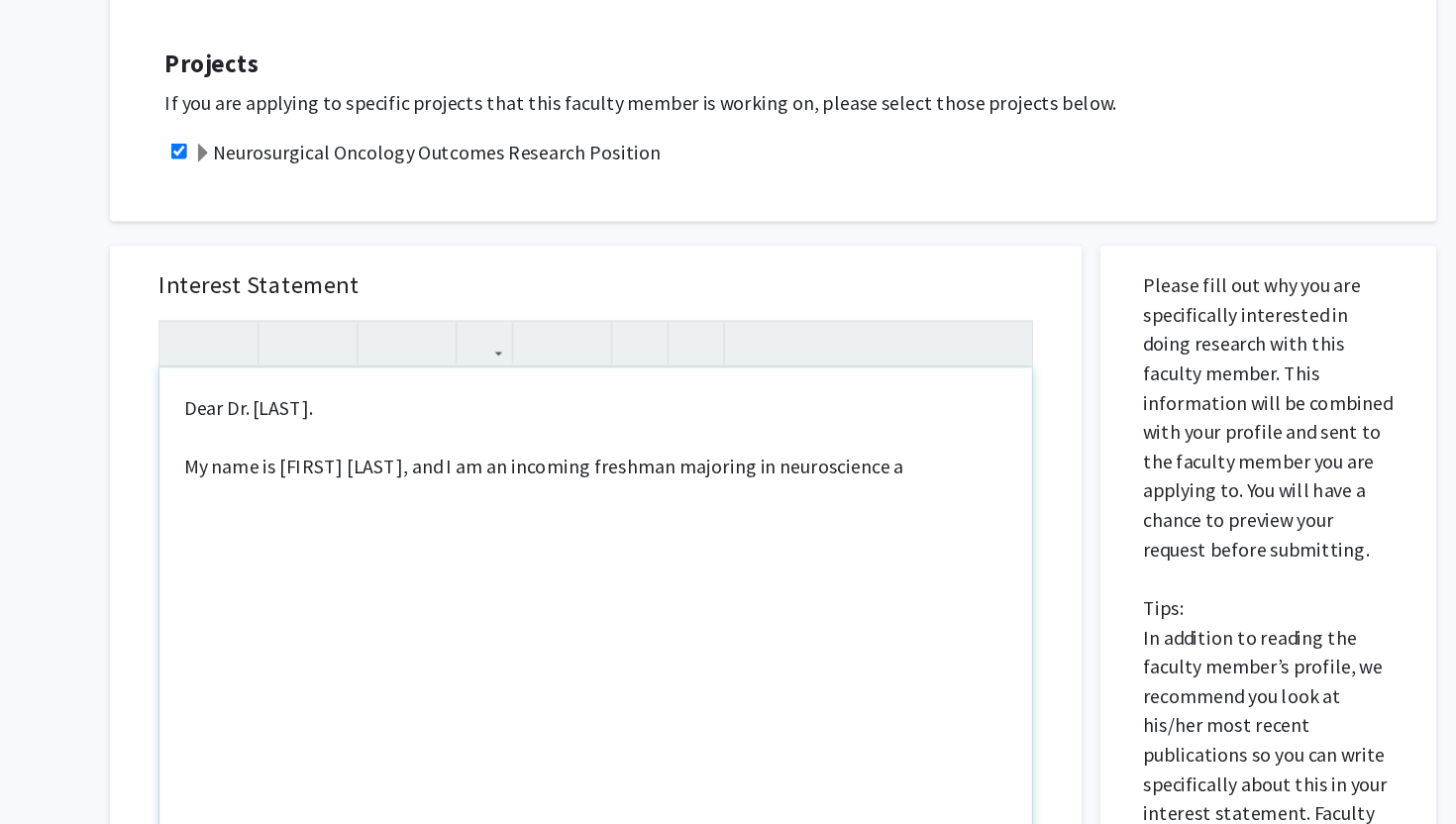 type on "<p>Dear Dr. [LAST].<br><br>My name is [FIRST] [LAST], and I am an incoming freshman majoring in neuroscience&nbsp;&nbsp;</p>" 